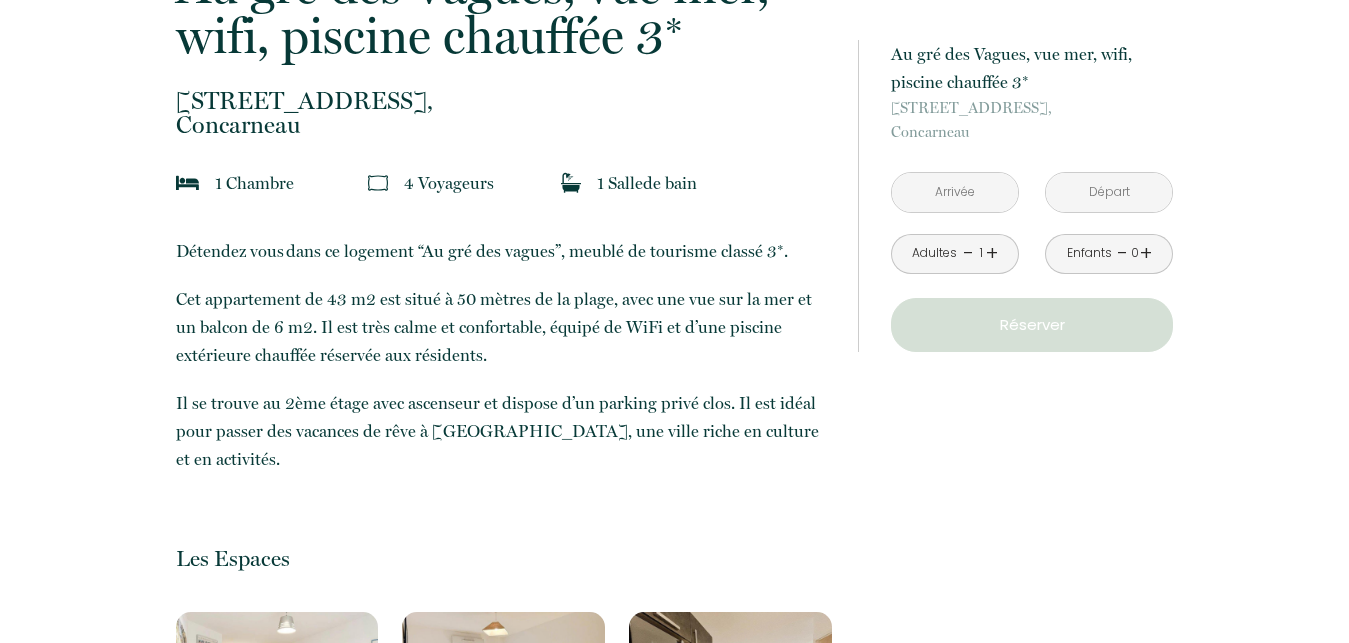 scroll, scrollTop: 612, scrollLeft: 0, axis: vertical 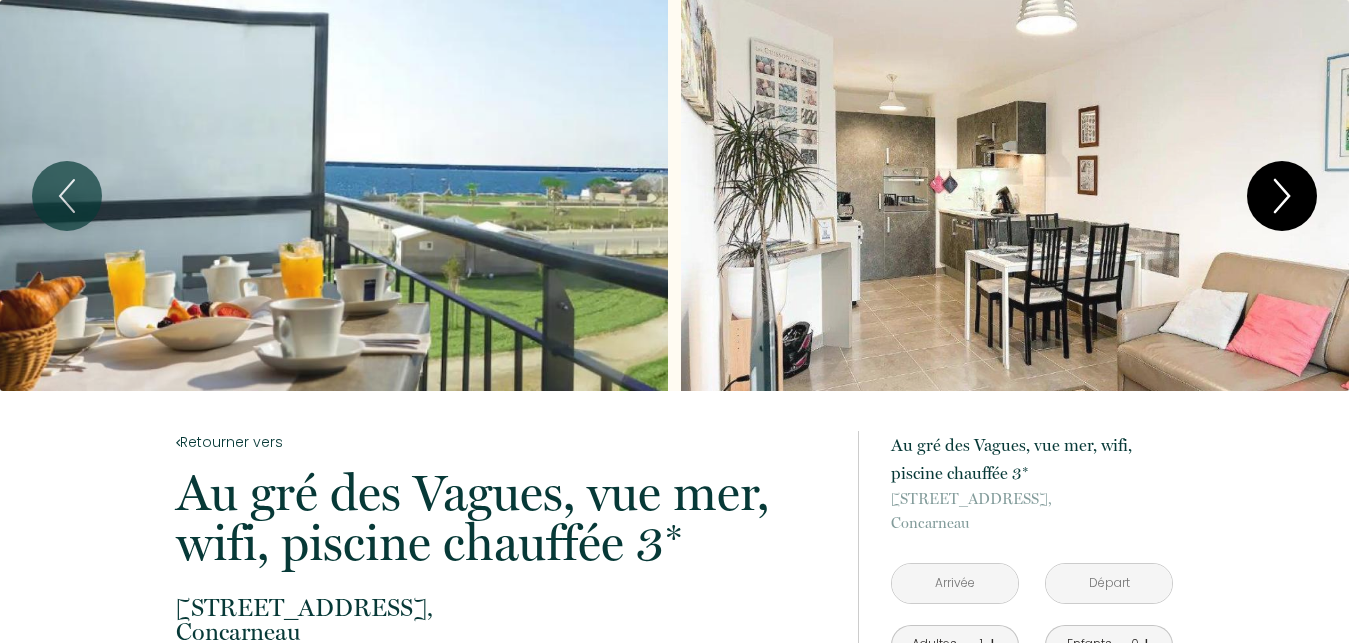 click 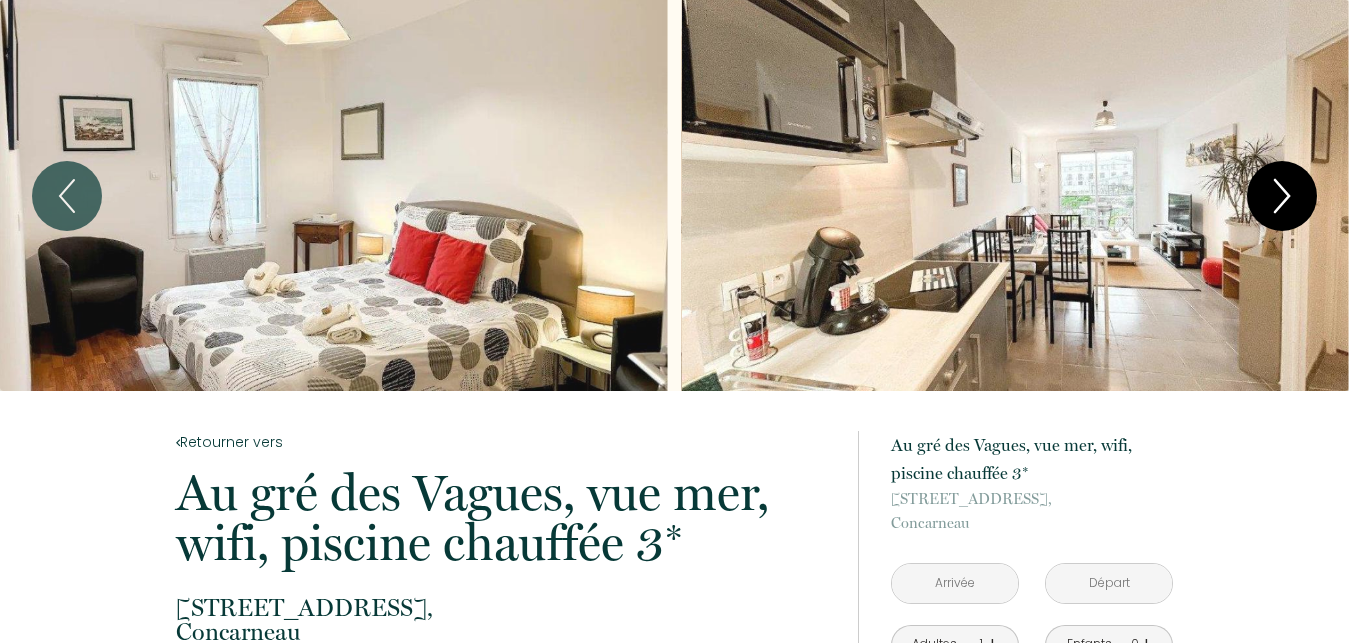 click 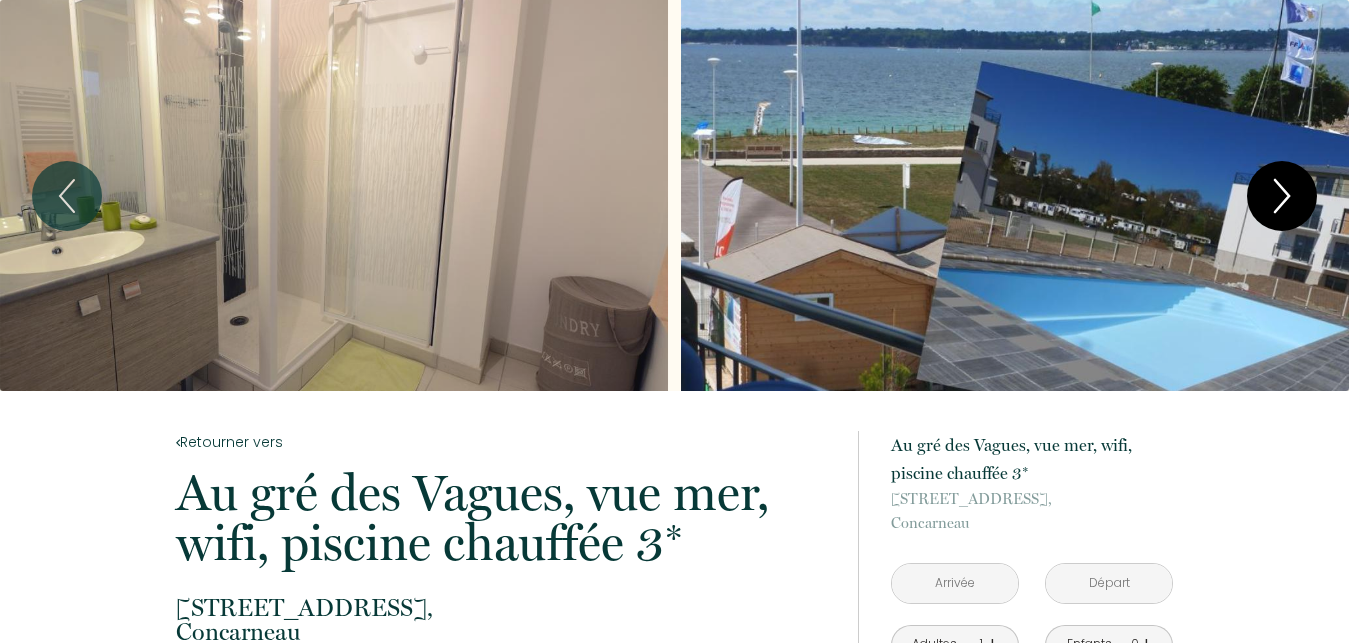 click 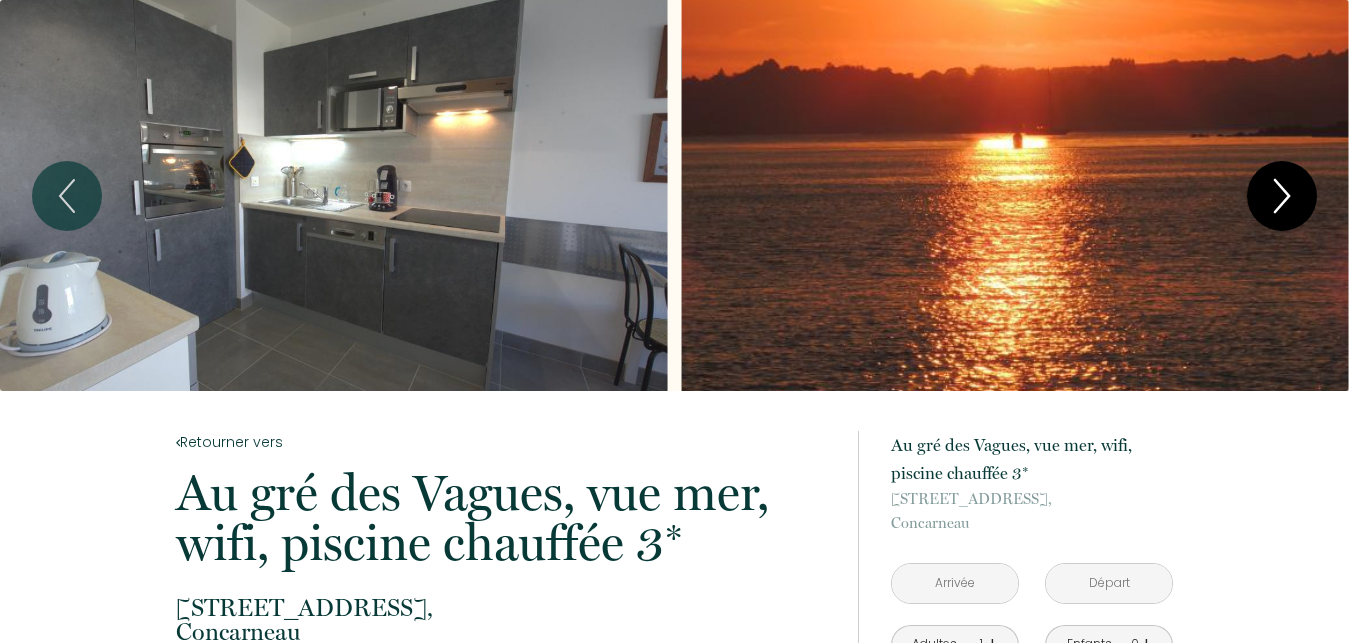 click 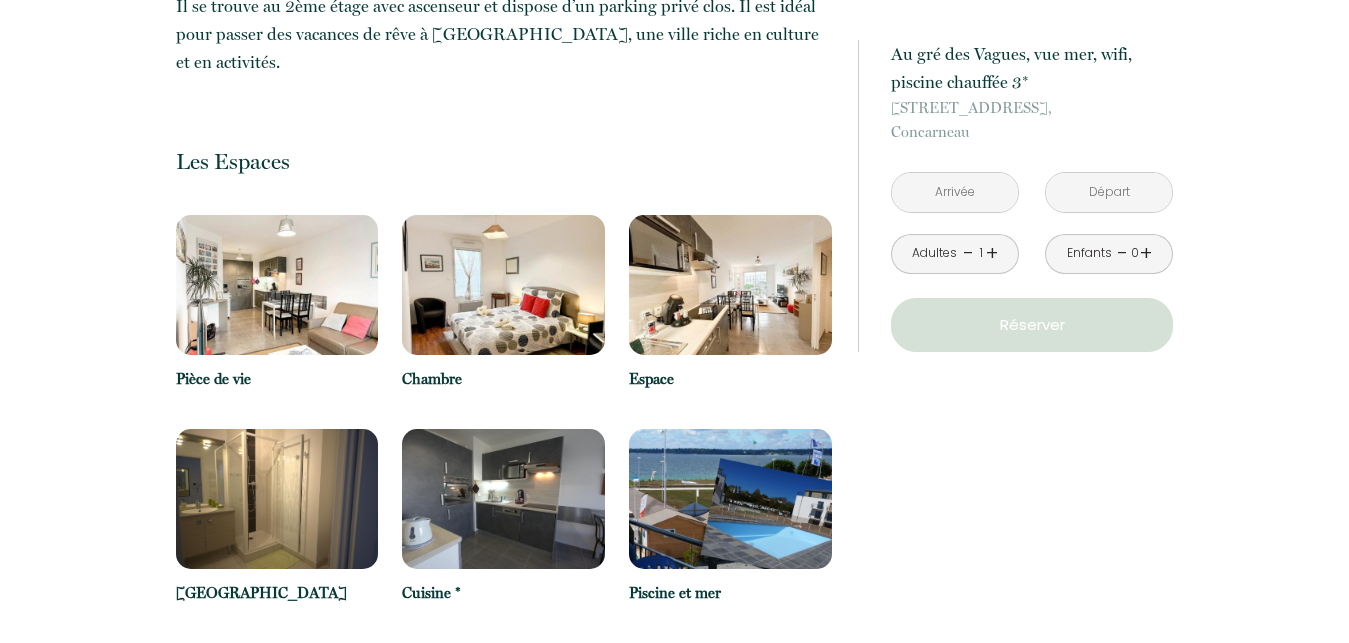 scroll, scrollTop: 1020, scrollLeft: 0, axis: vertical 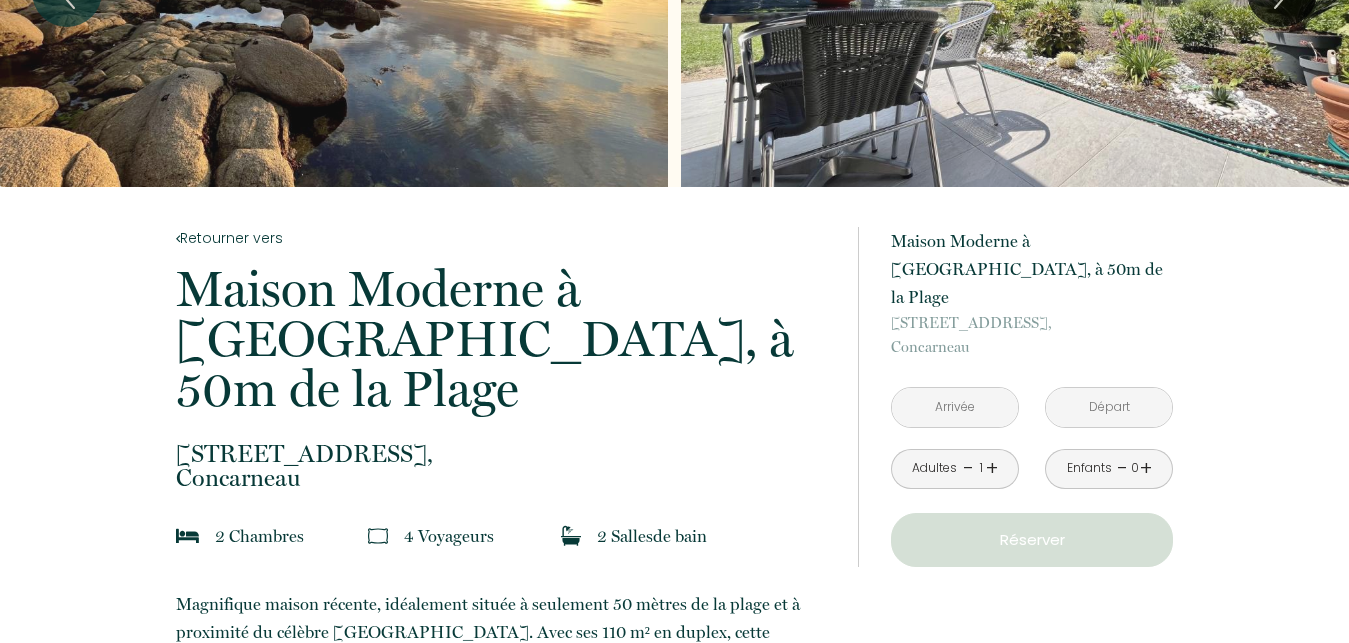 click at bounding box center [955, 407] 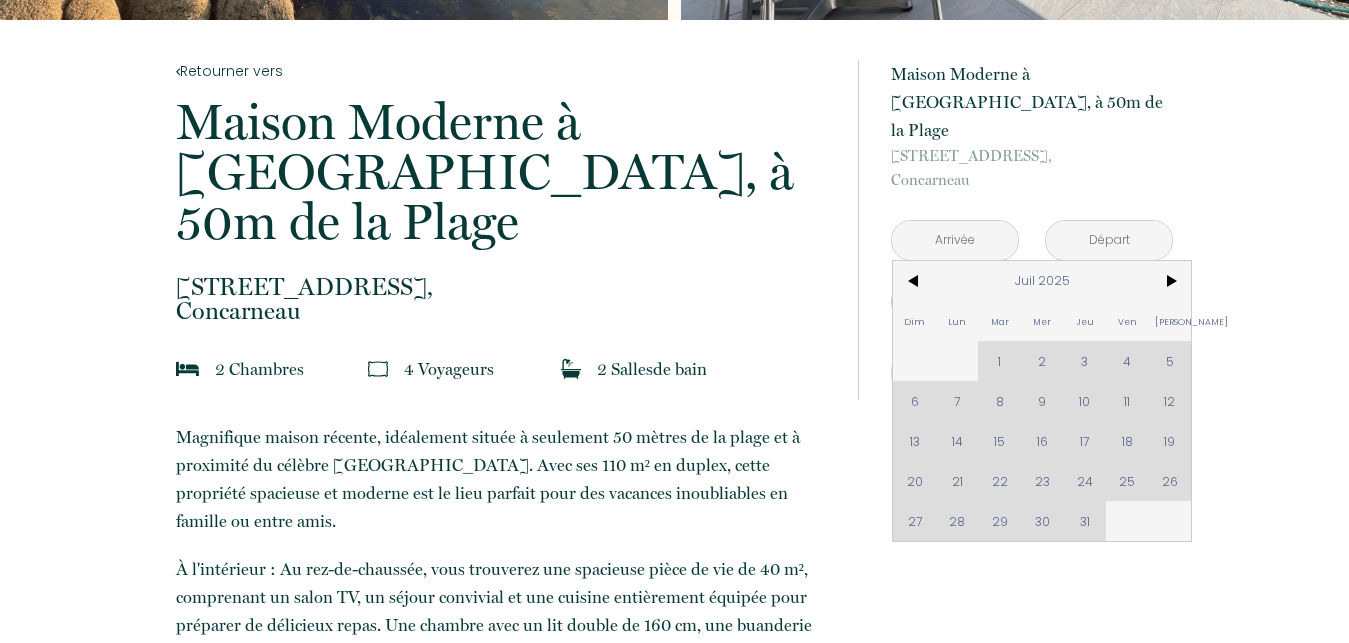 scroll, scrollTop: 408, scrollLeft: 0, axis: vertical 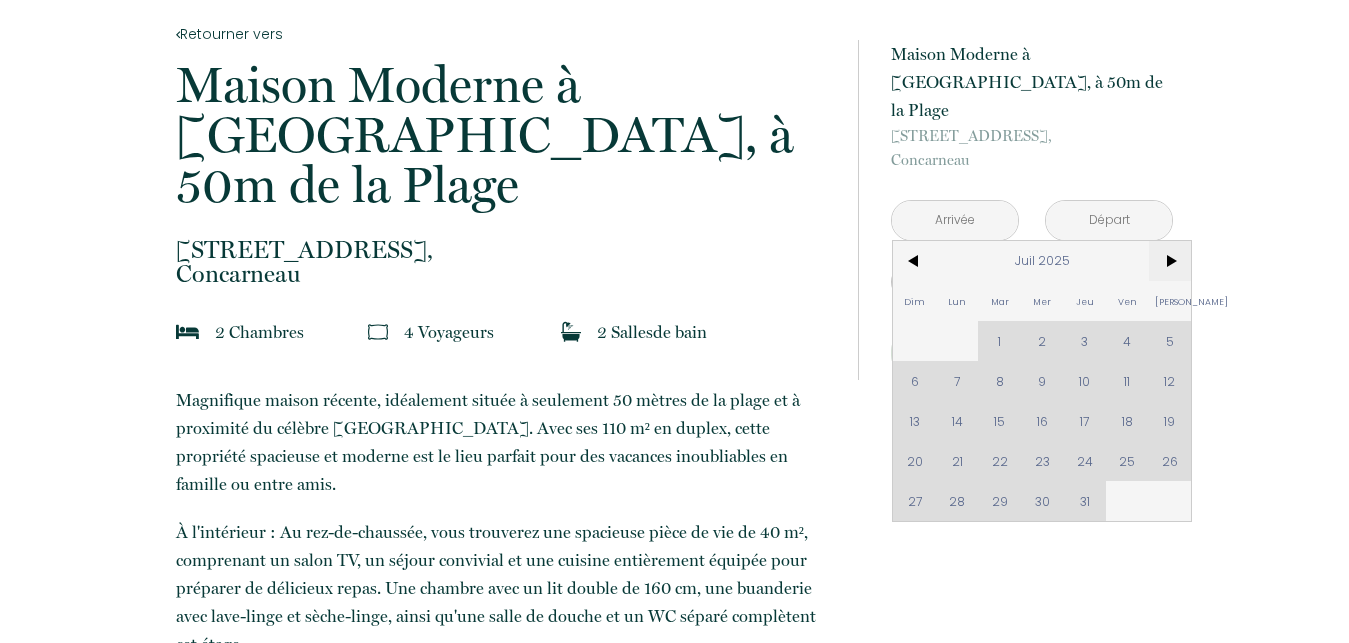 click on ">" at bounding box center [1170, 261] 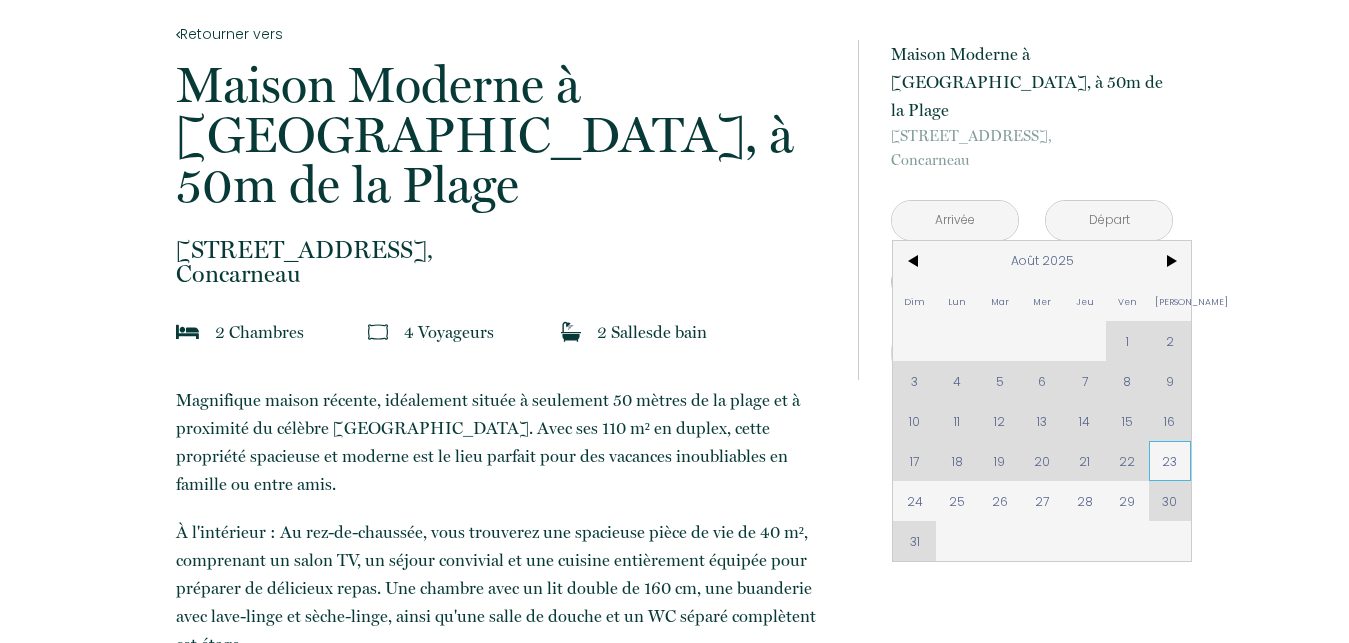 click on "23" at bounding box center (1170, 461) 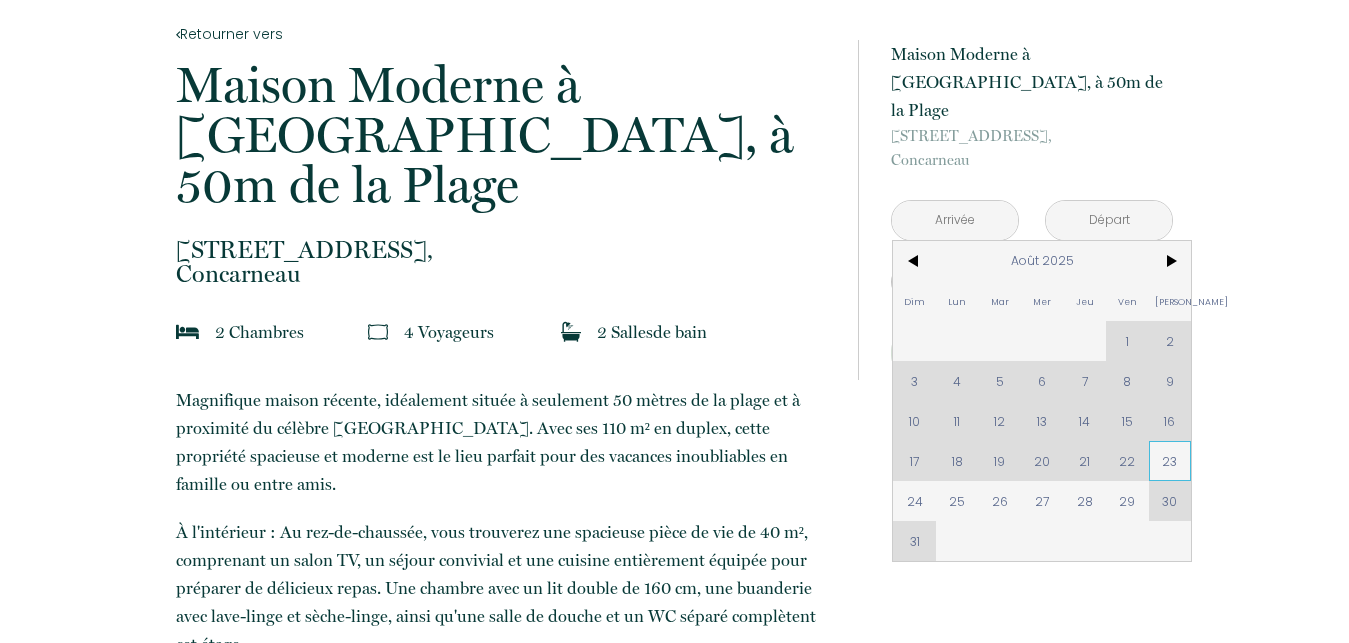 type on "Sam 23 Août 2025" 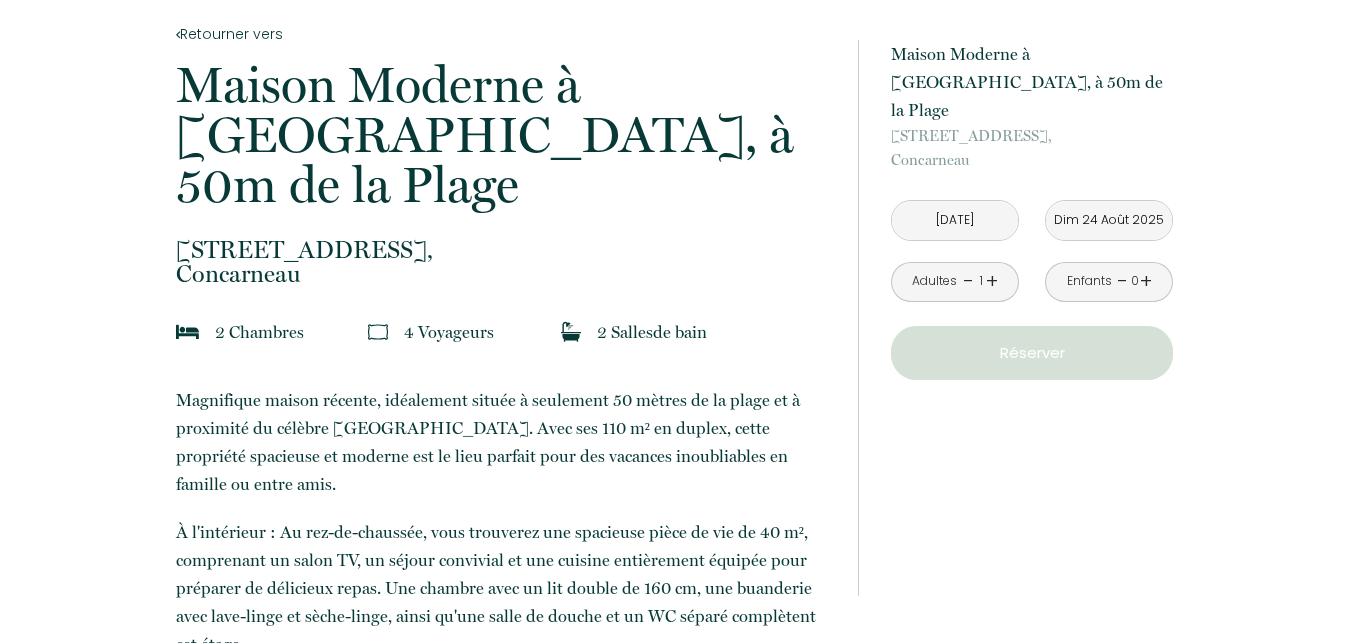 click on "Dim 24 Août 2025" at bounding box center [1109, 220] 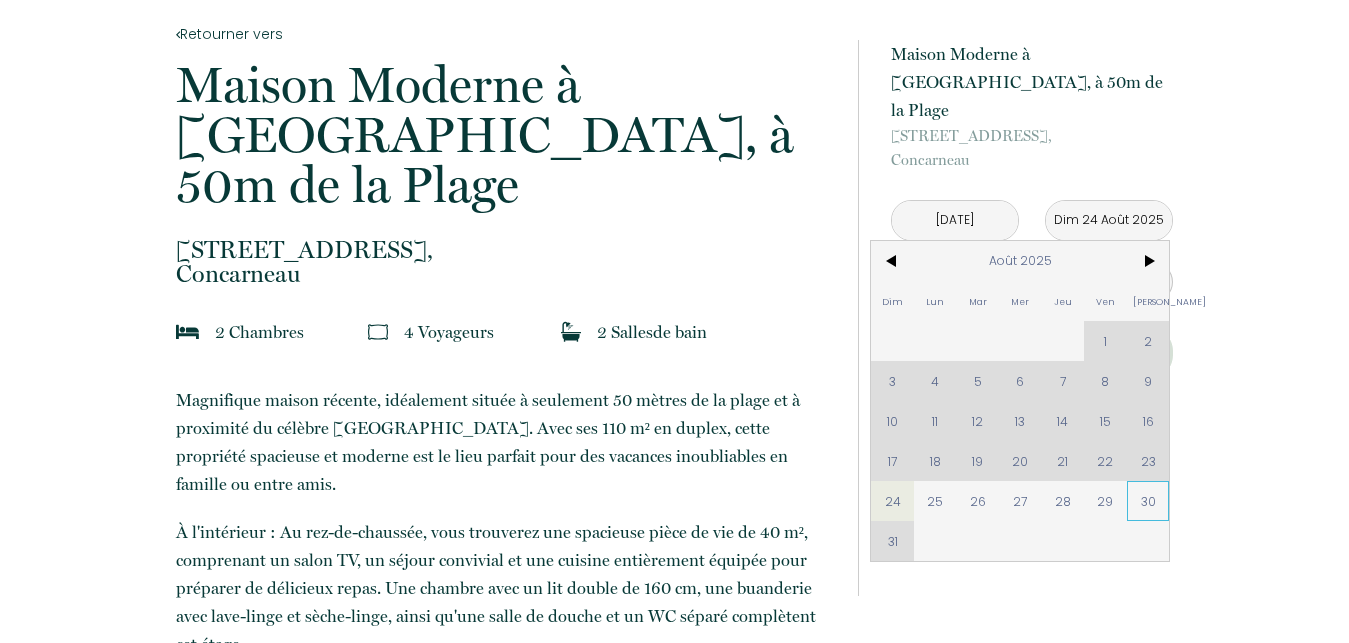 click on "30" at bounding box center (1148, 501) 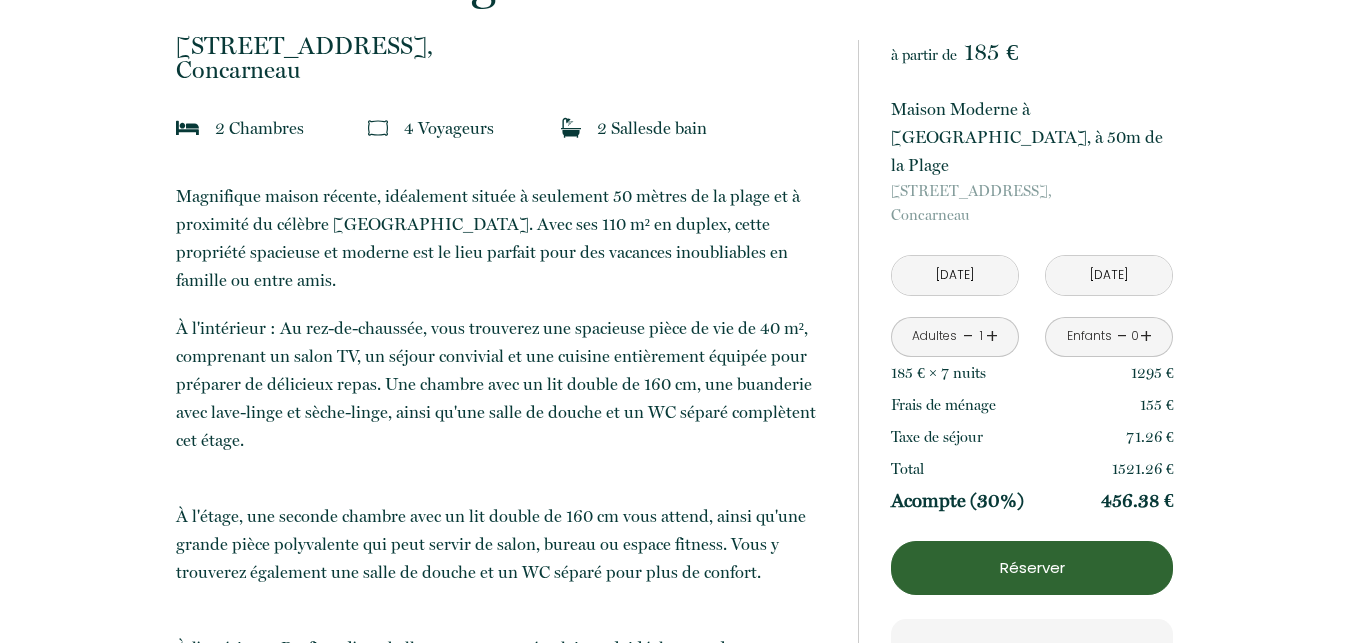 scroll, scrollTop: 0, scrollLeft: 0, axis: both 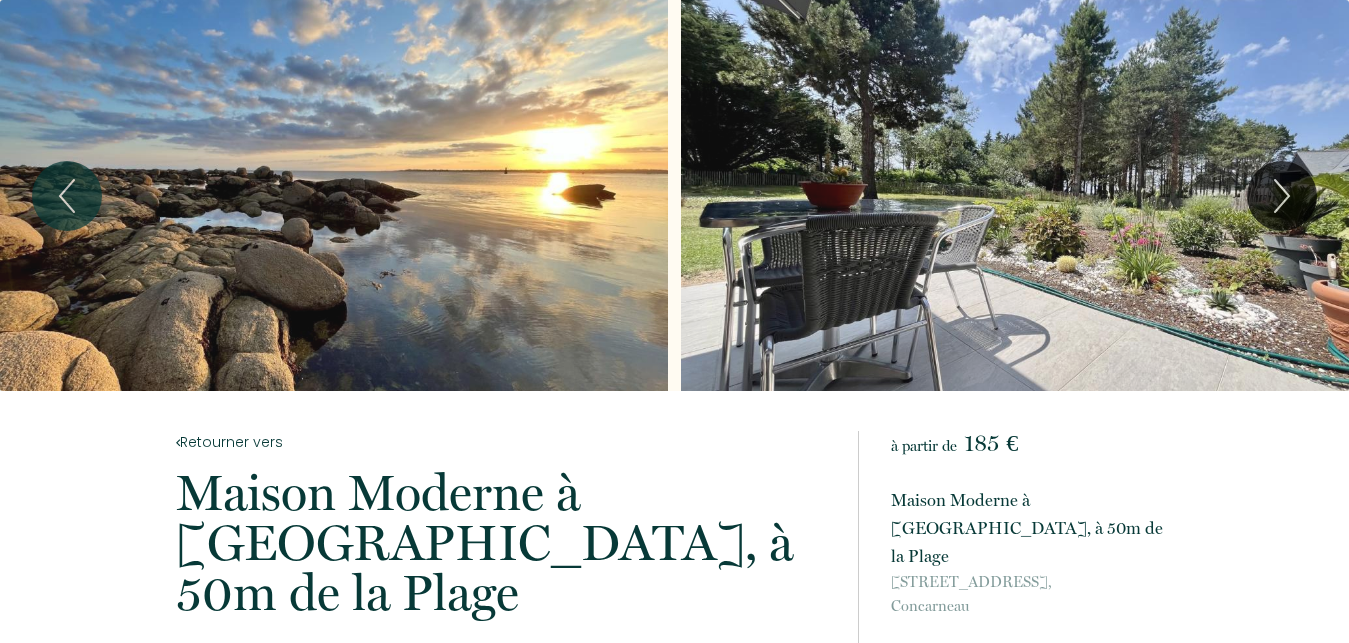 click at bounding box center [1015, 195] 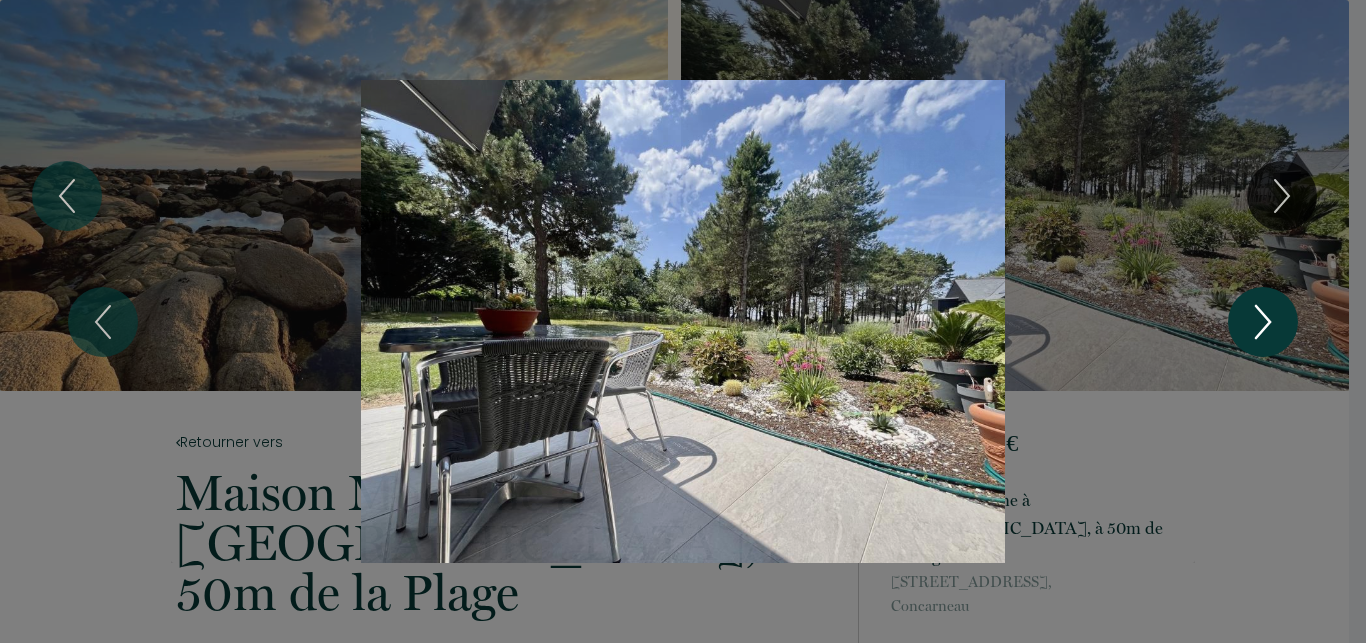 click 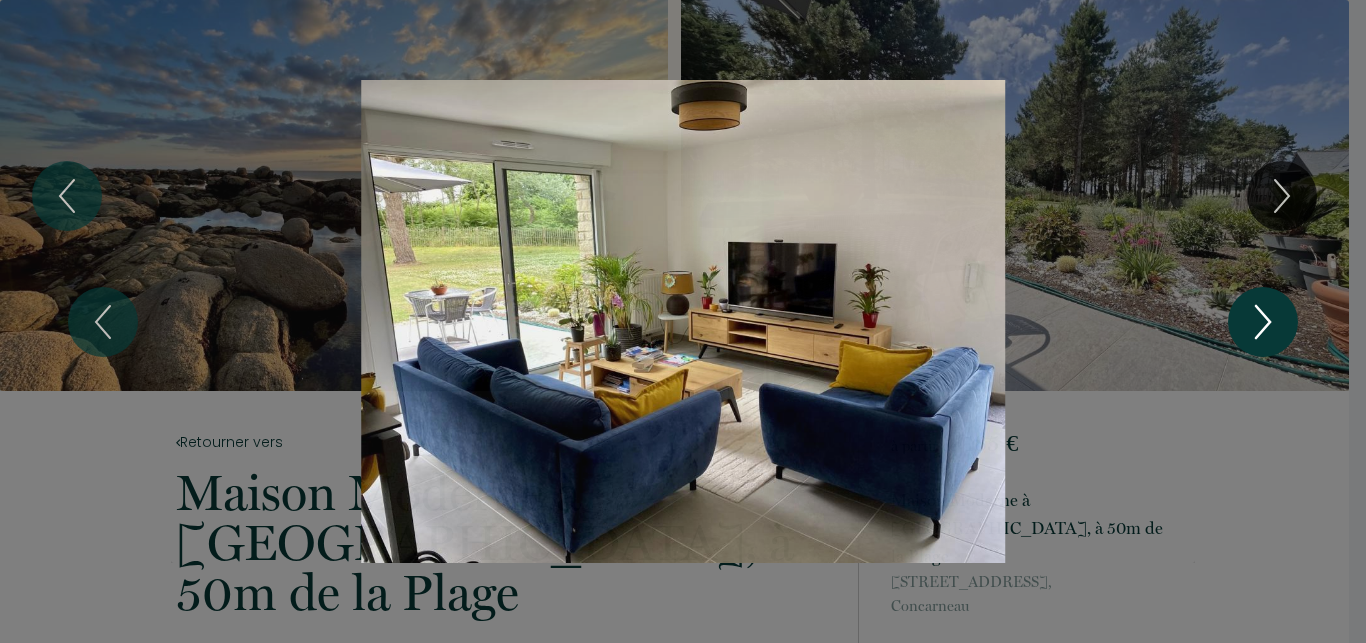 click 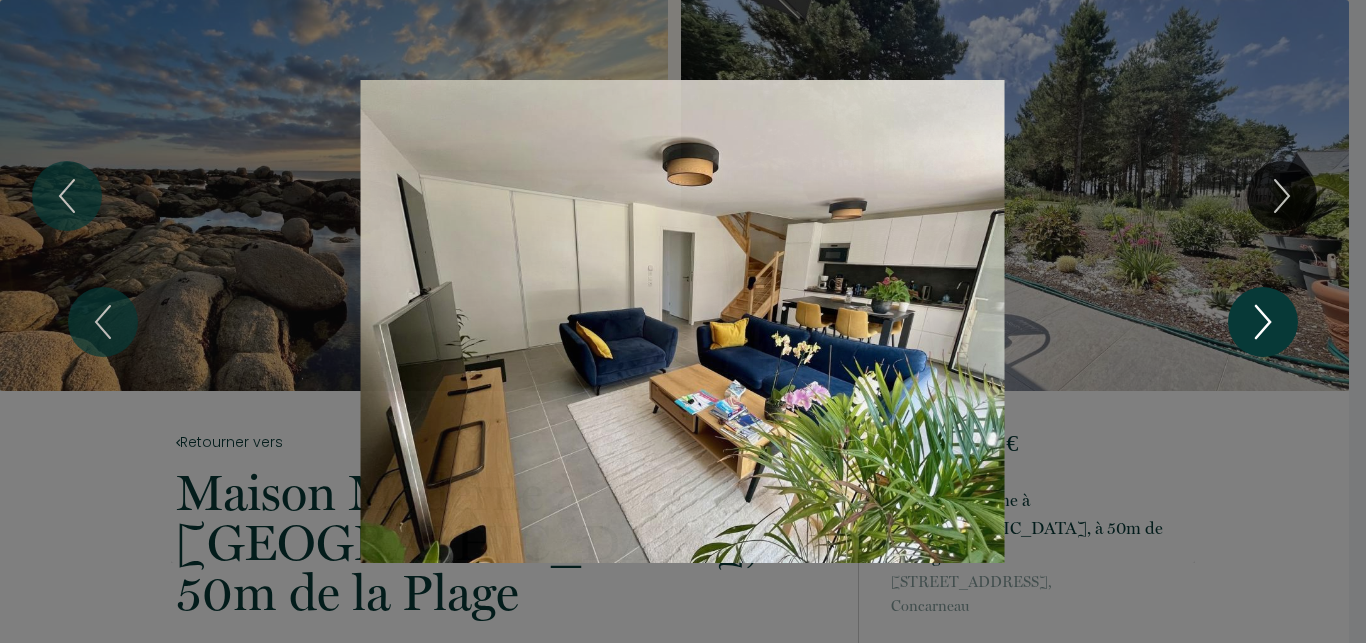 click 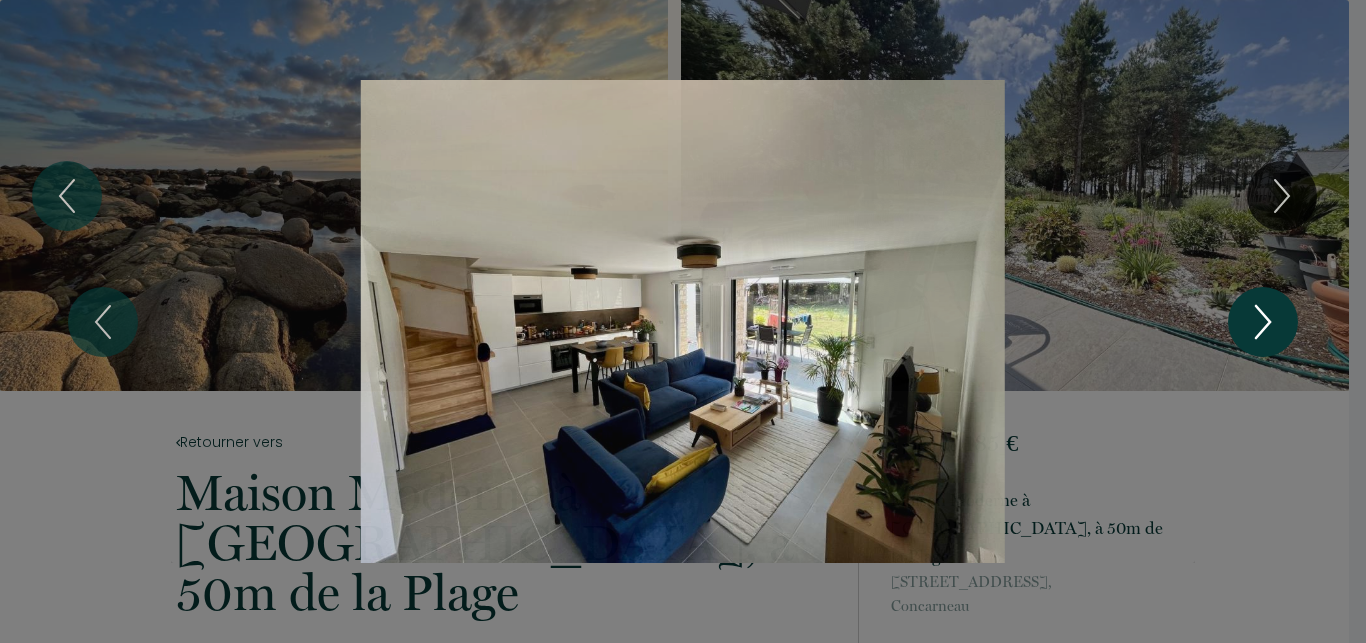 click 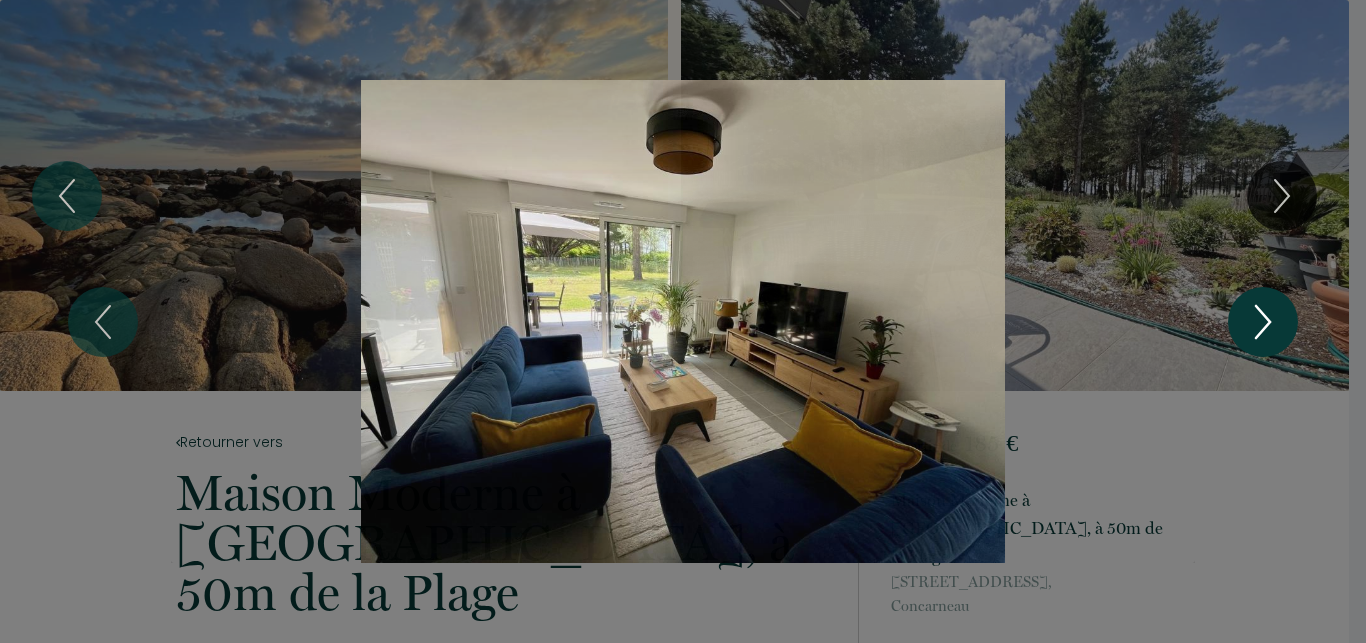 click 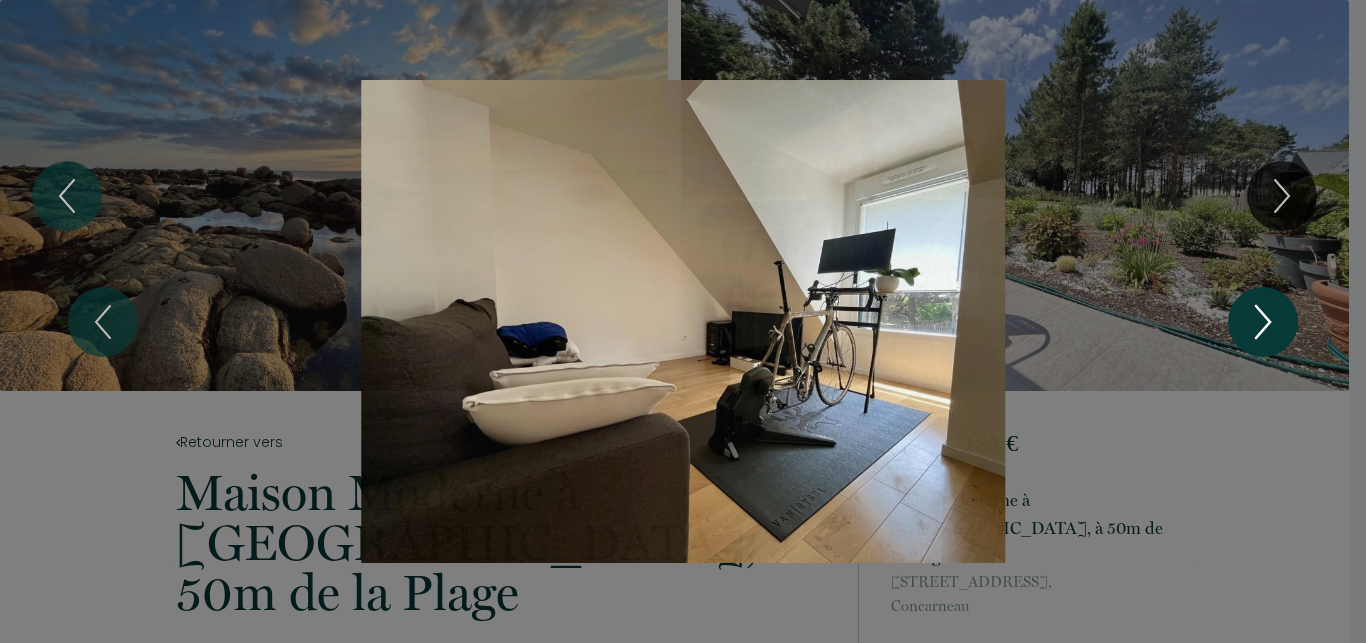 click 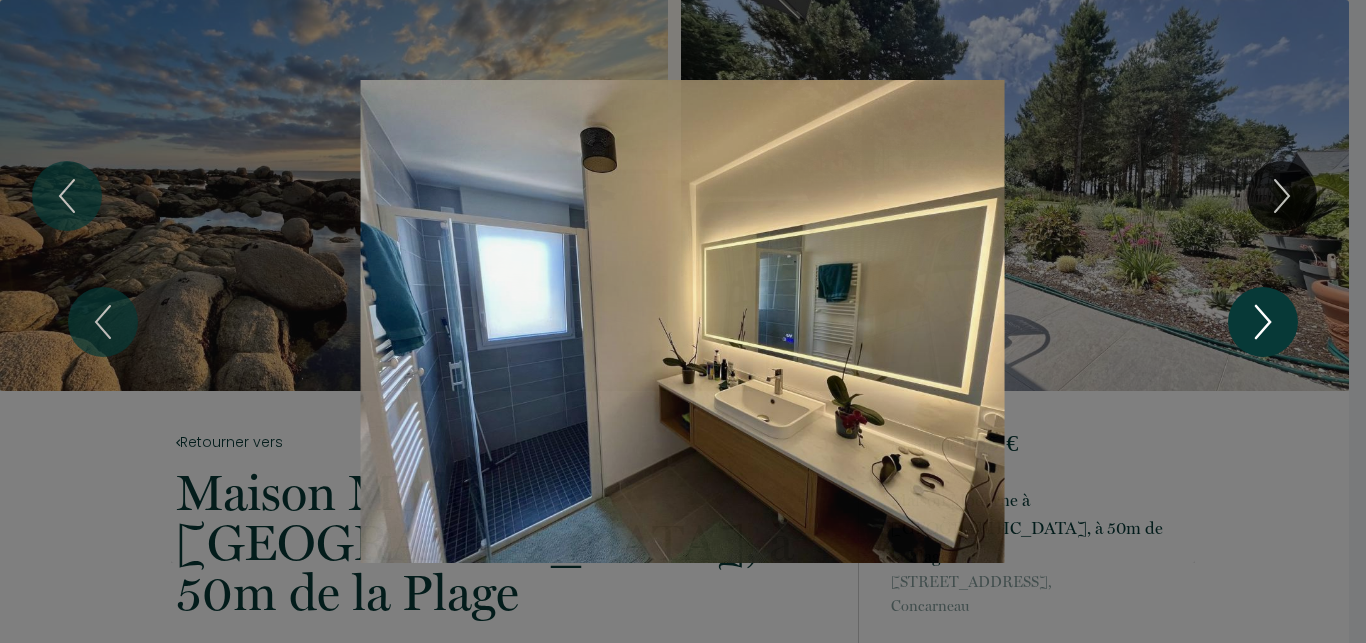 click 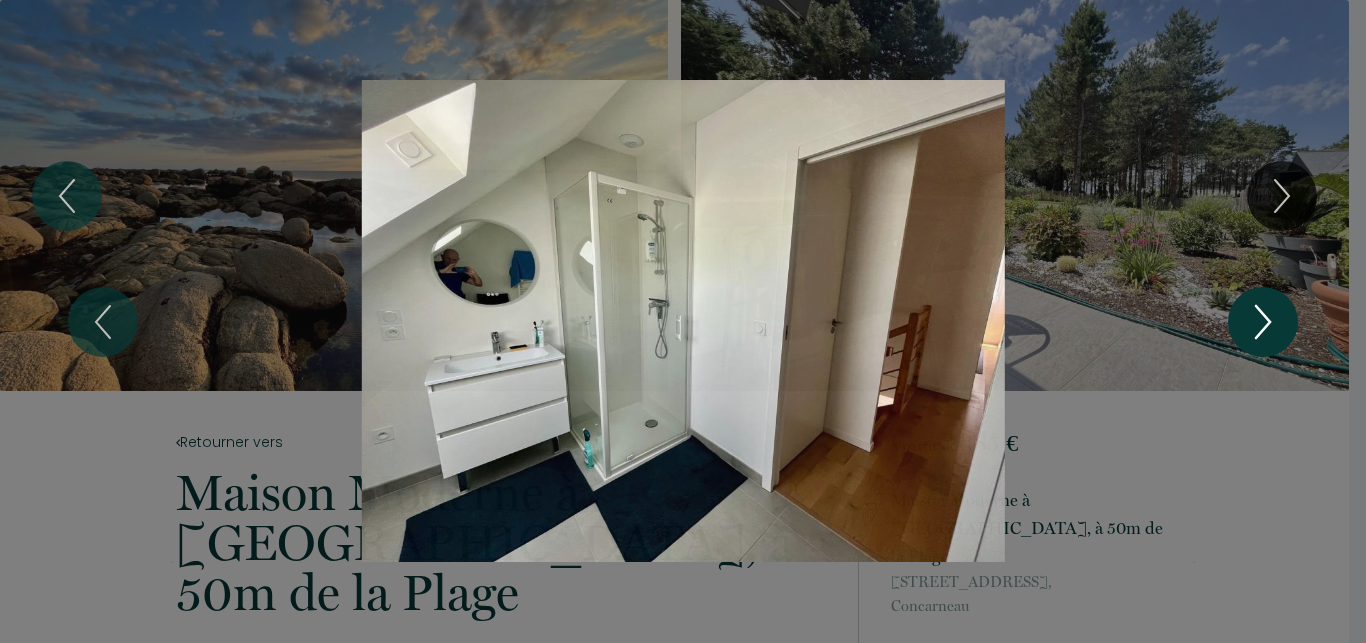 click 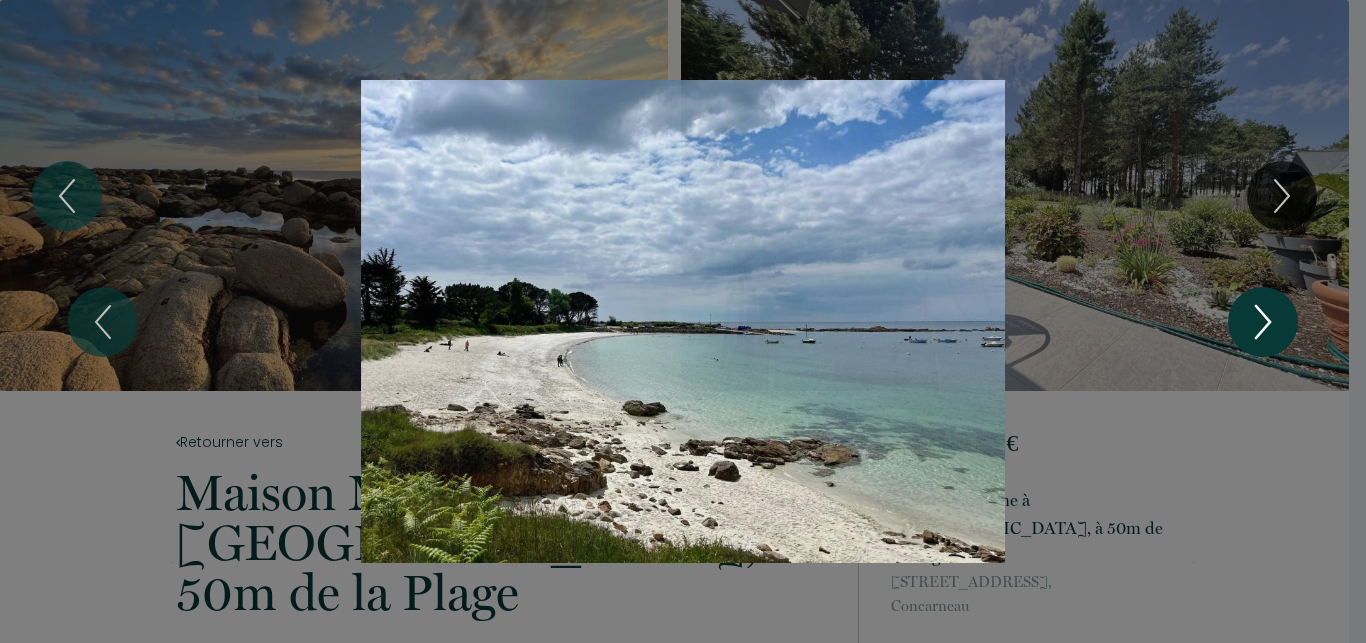 click 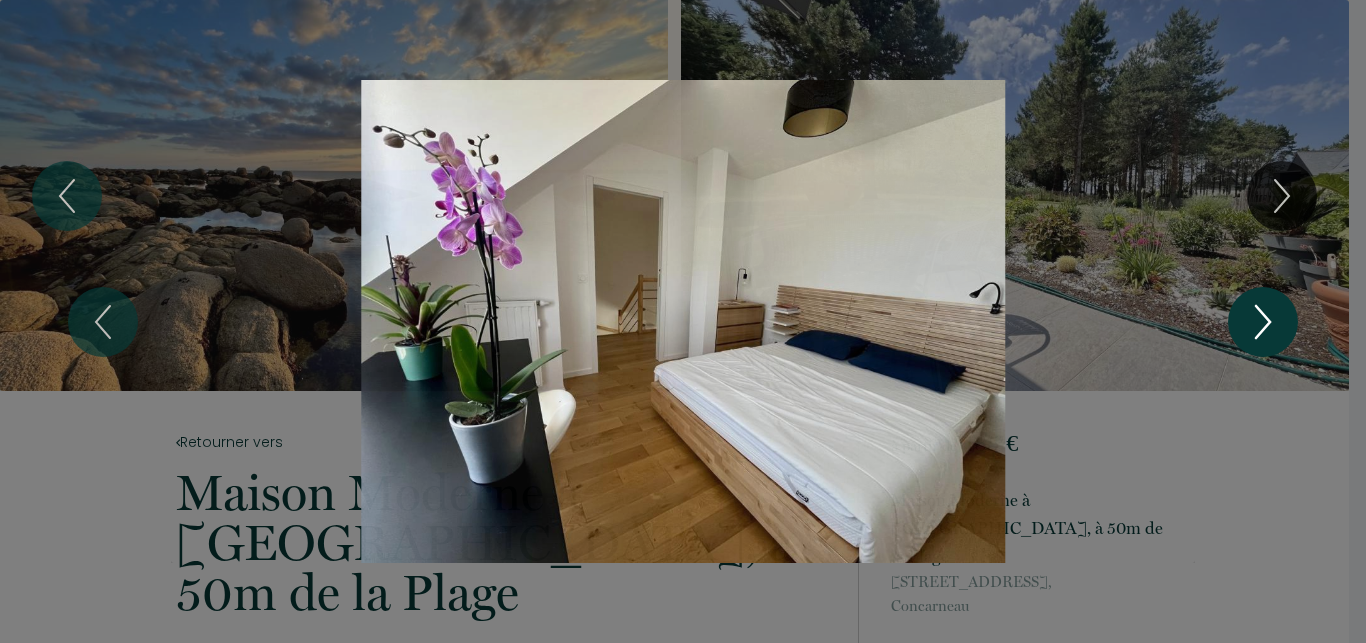 click 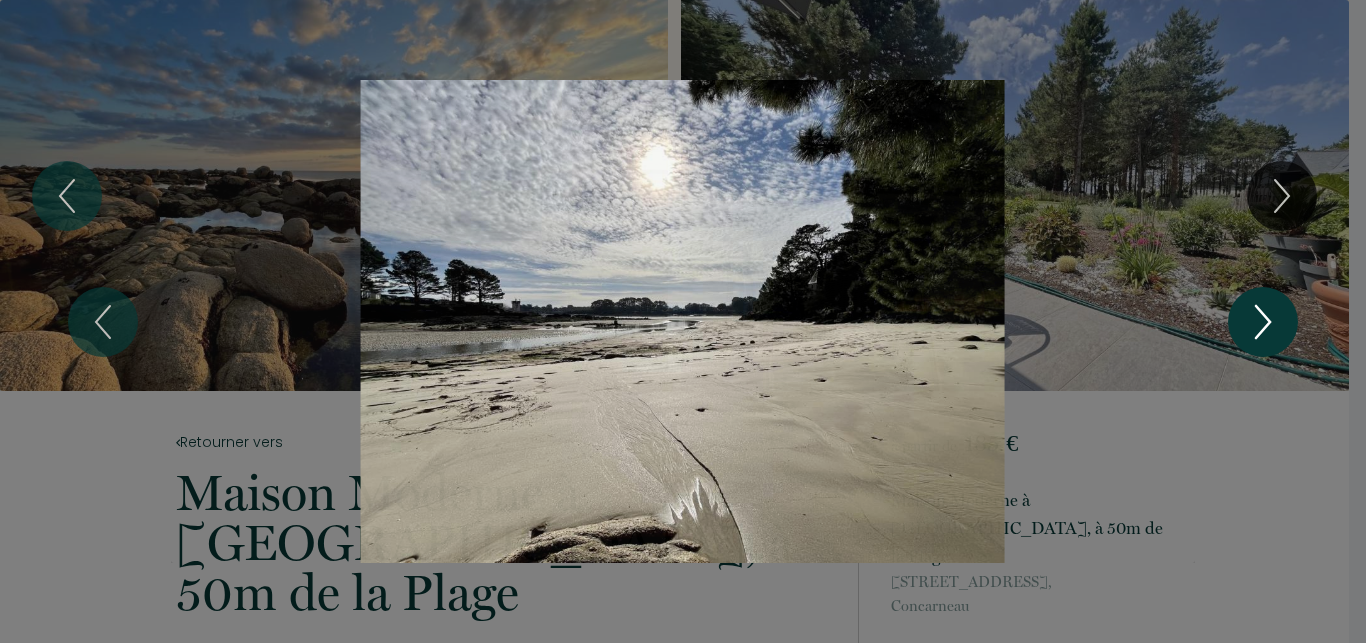 click 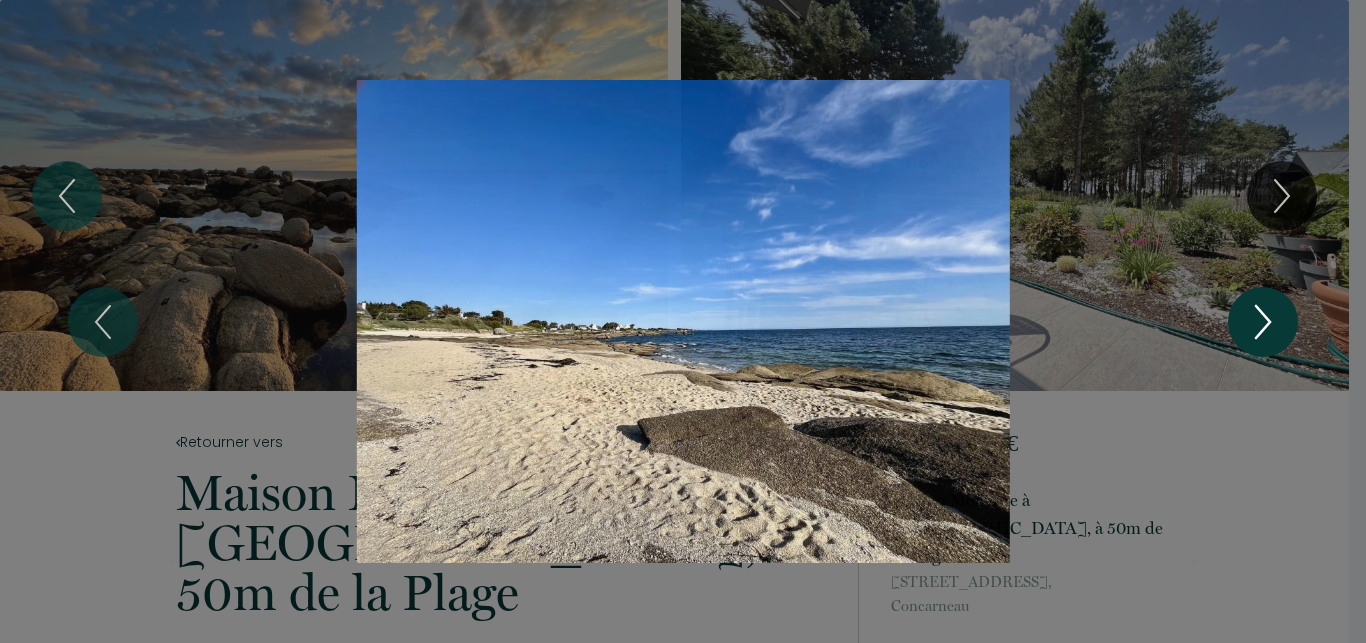 click 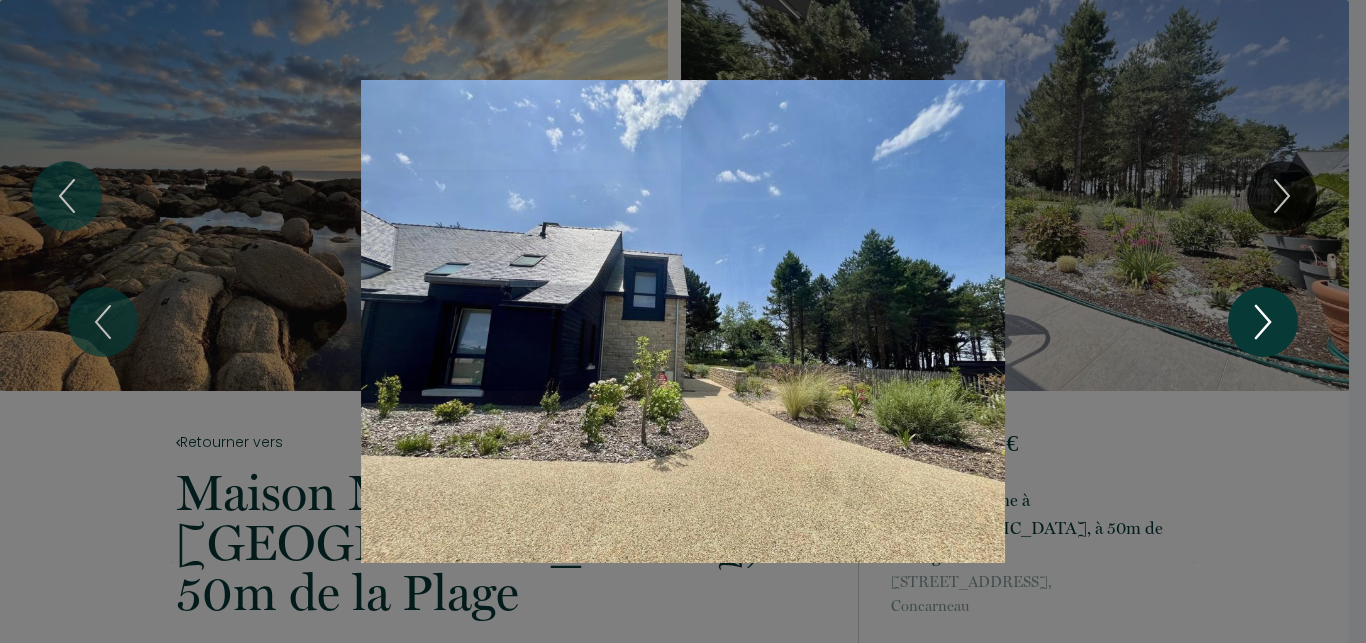 click 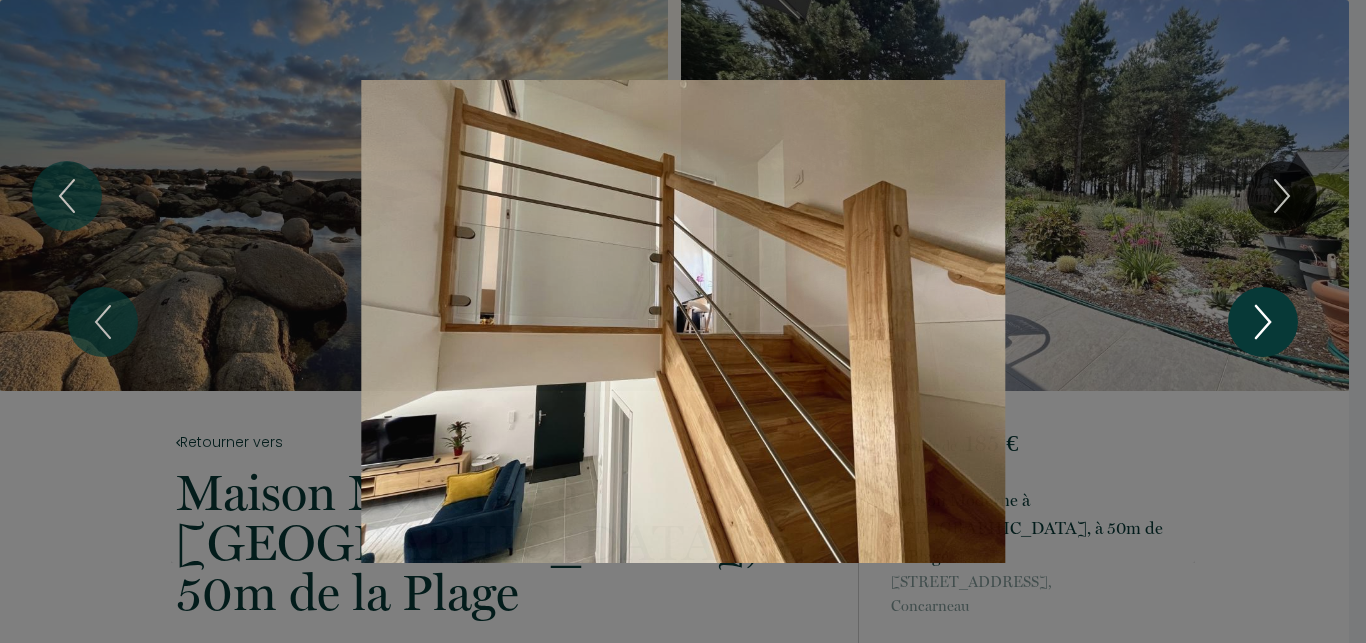 click 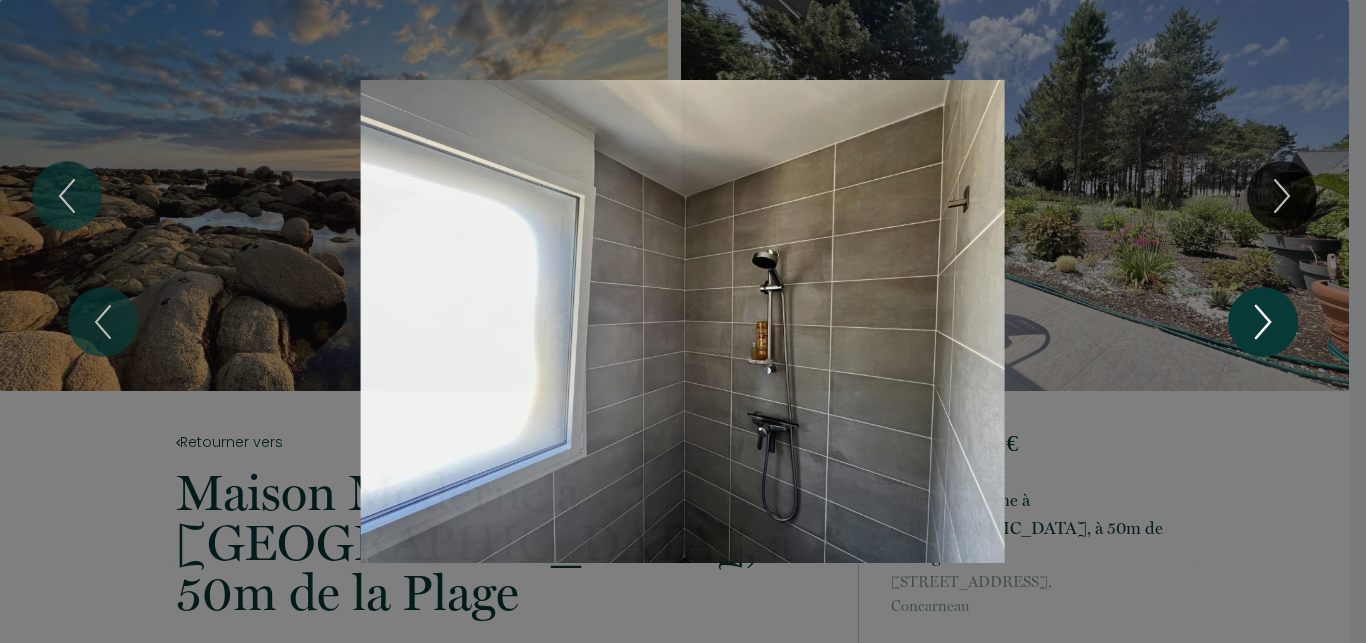 click 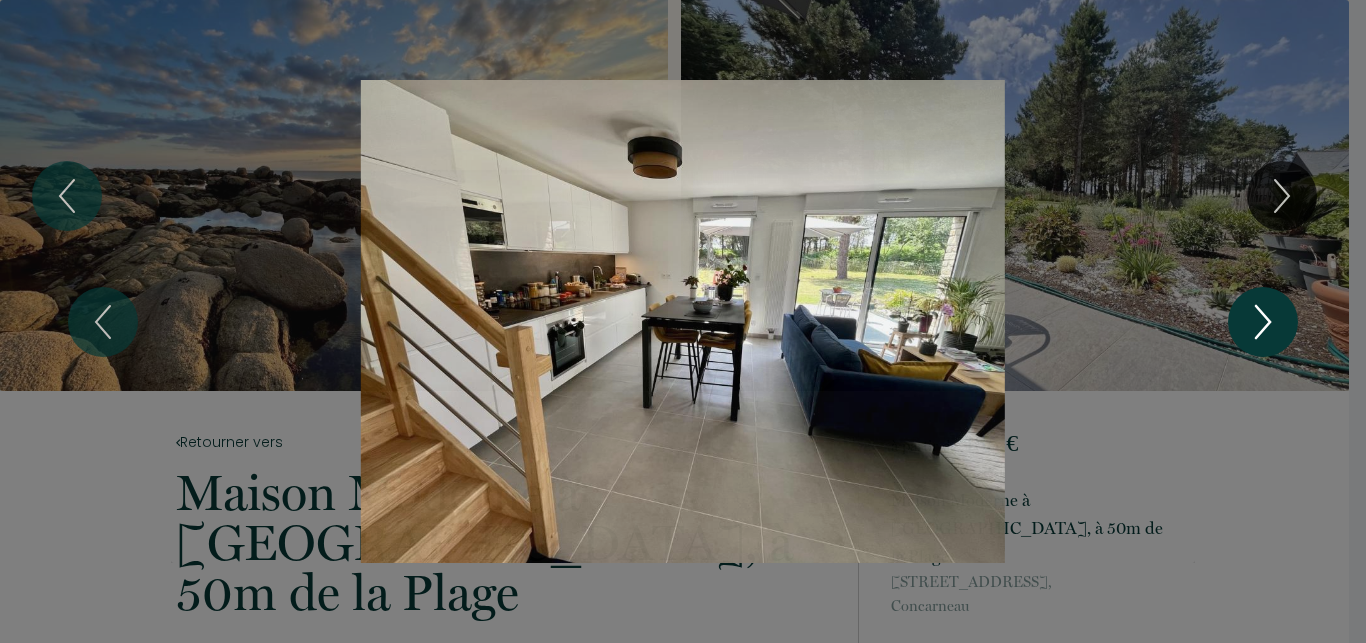 click 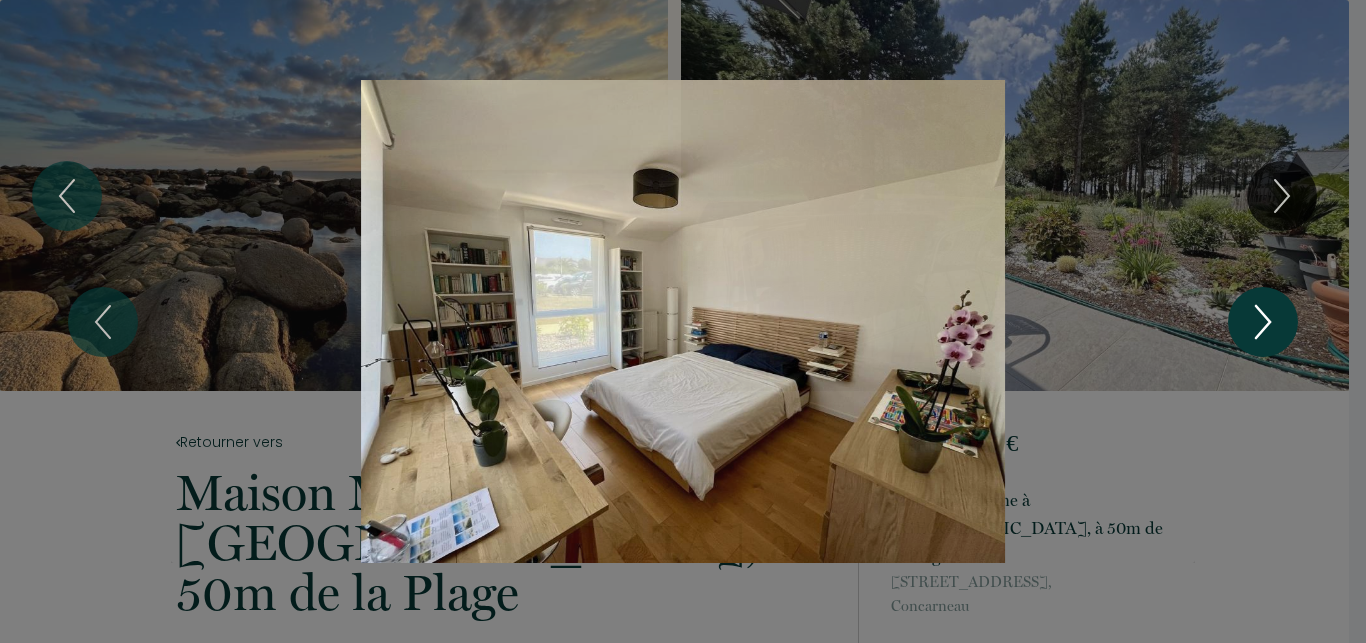 click 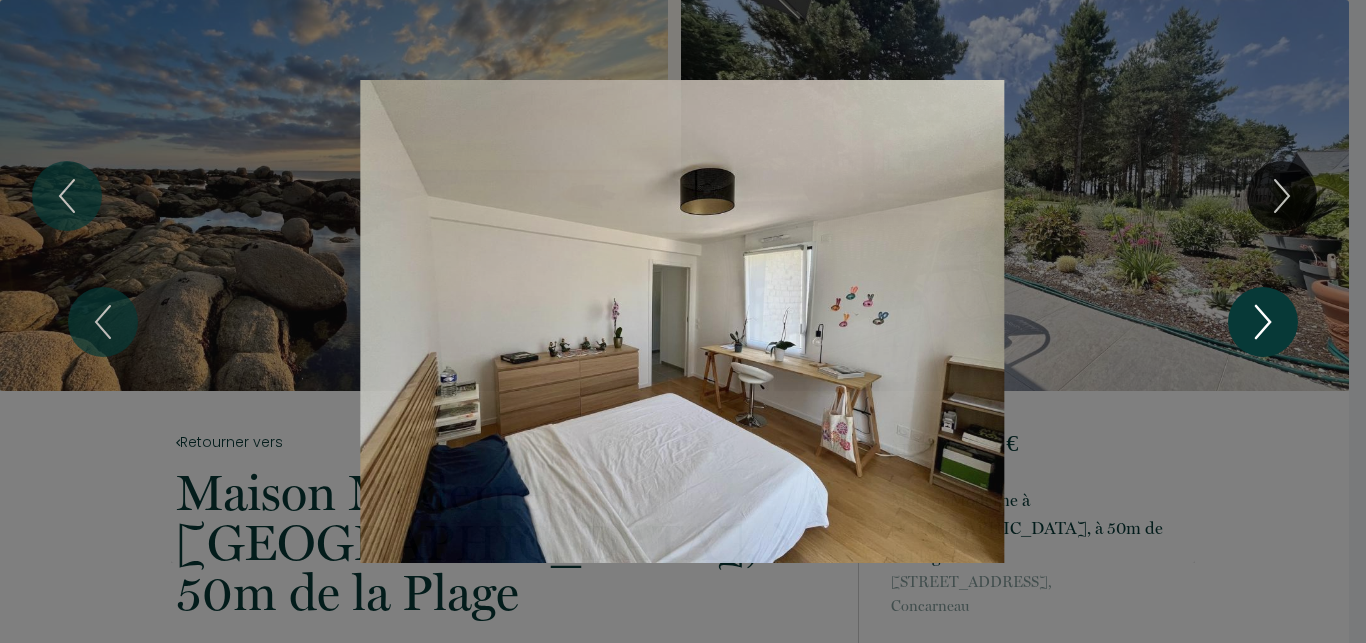 click 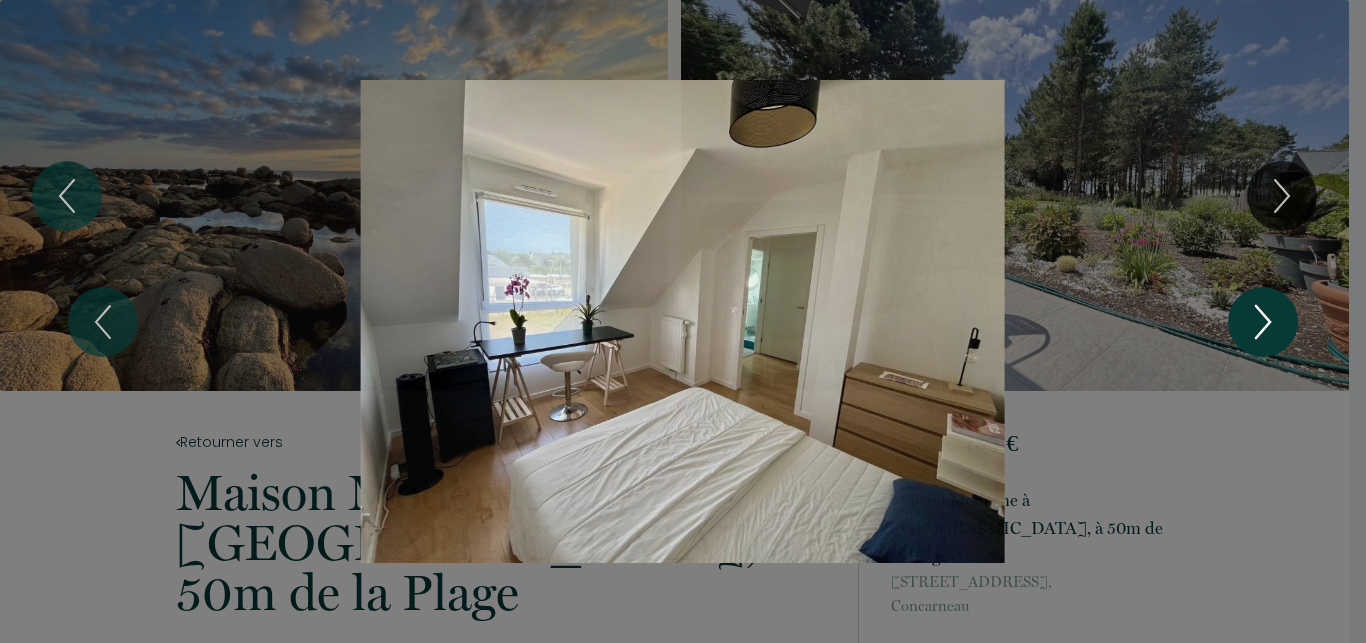 click 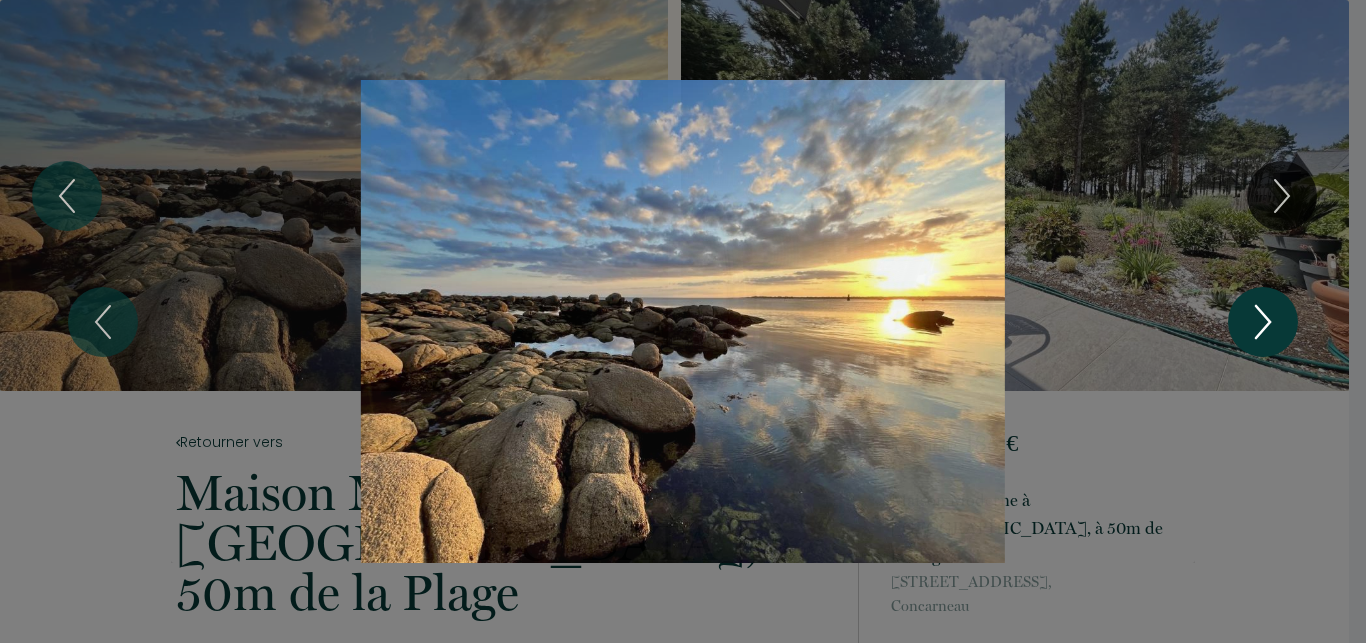 click 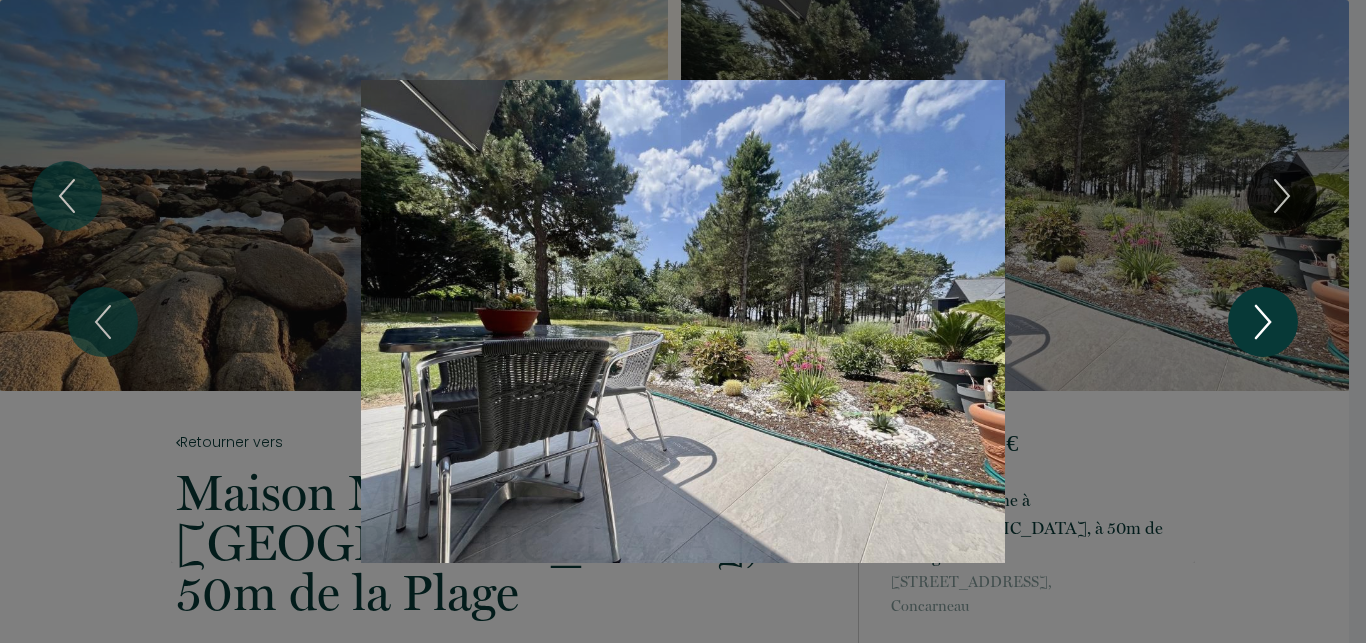 click 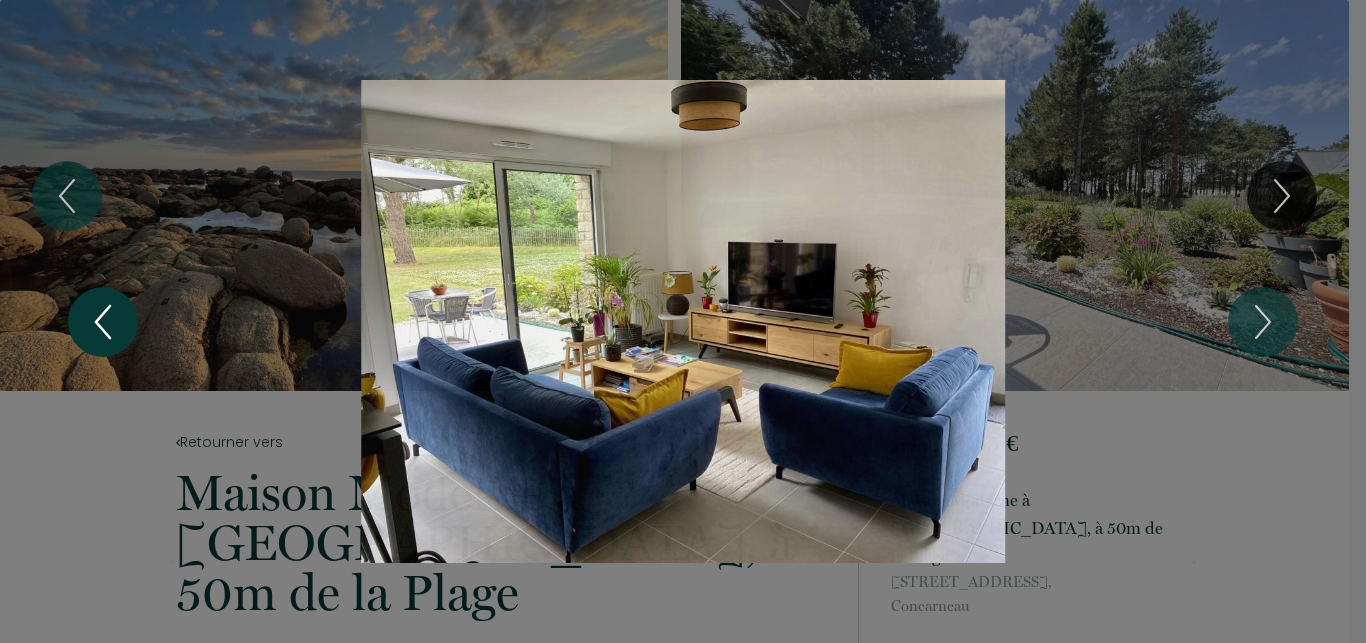 click 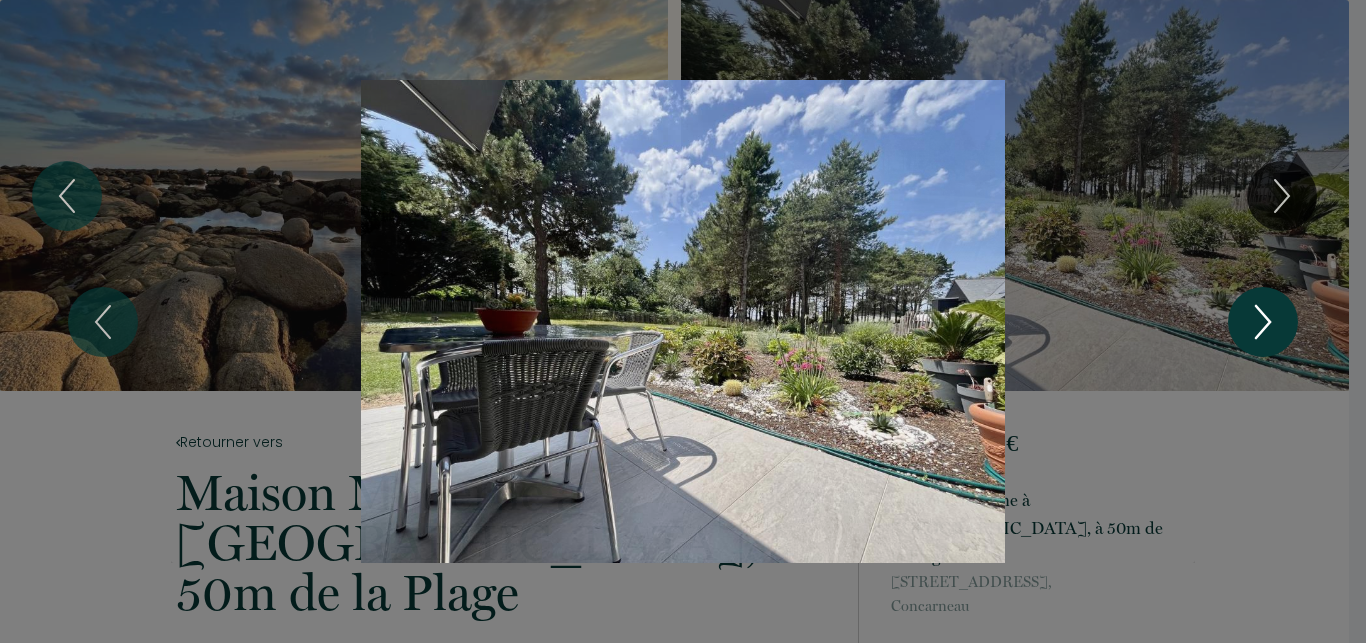 click 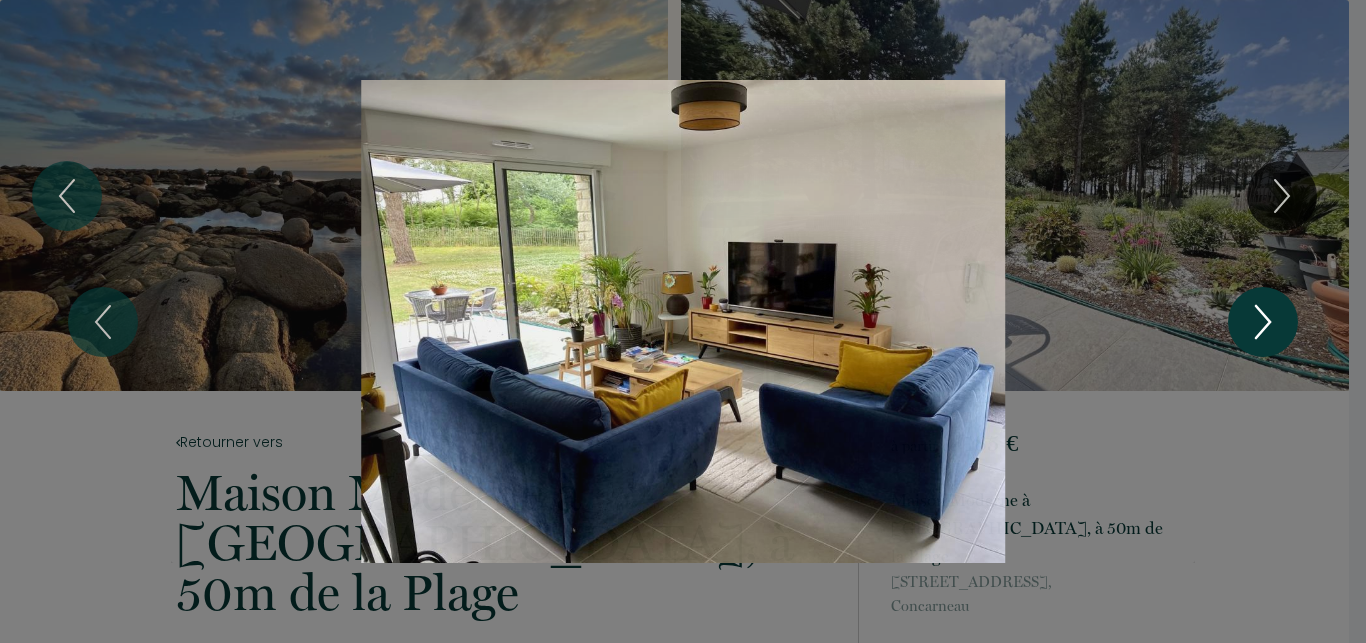 click 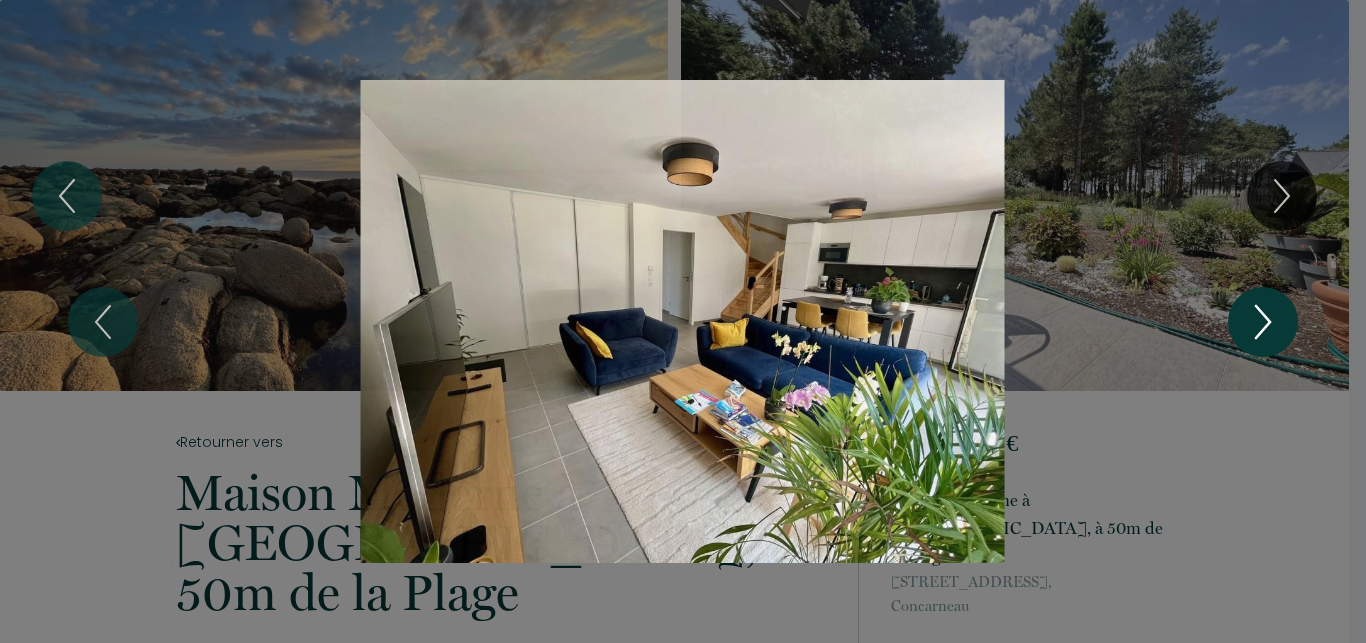 click 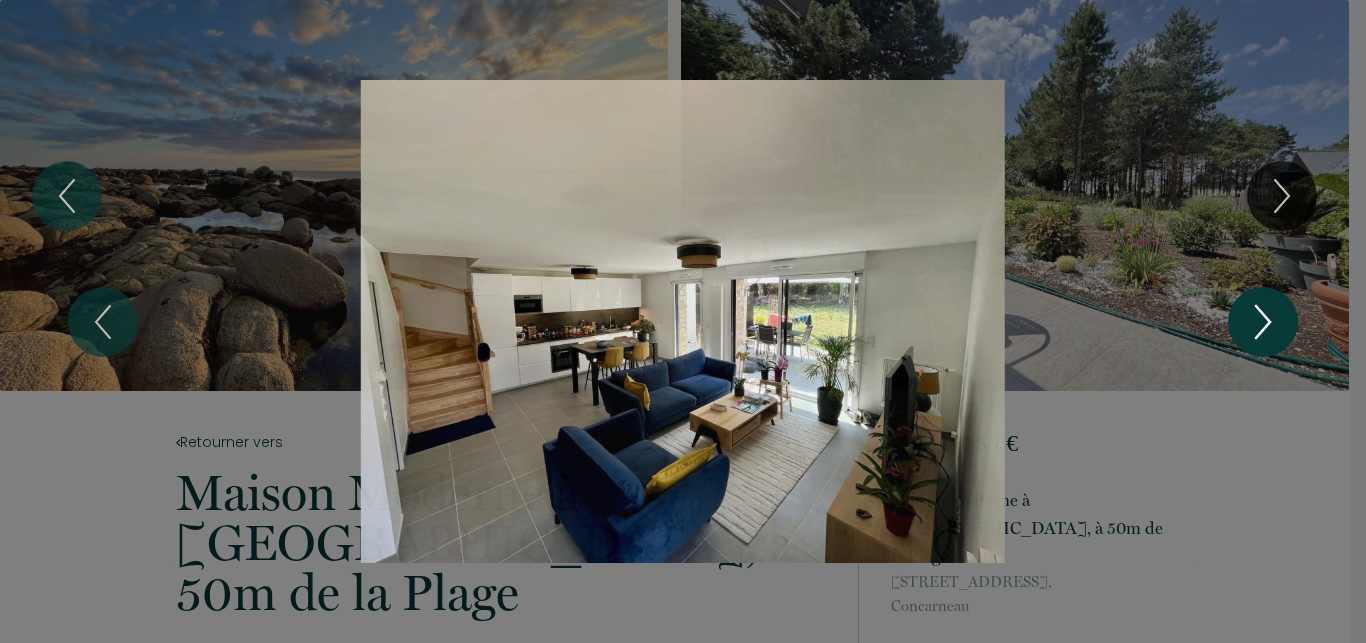 click 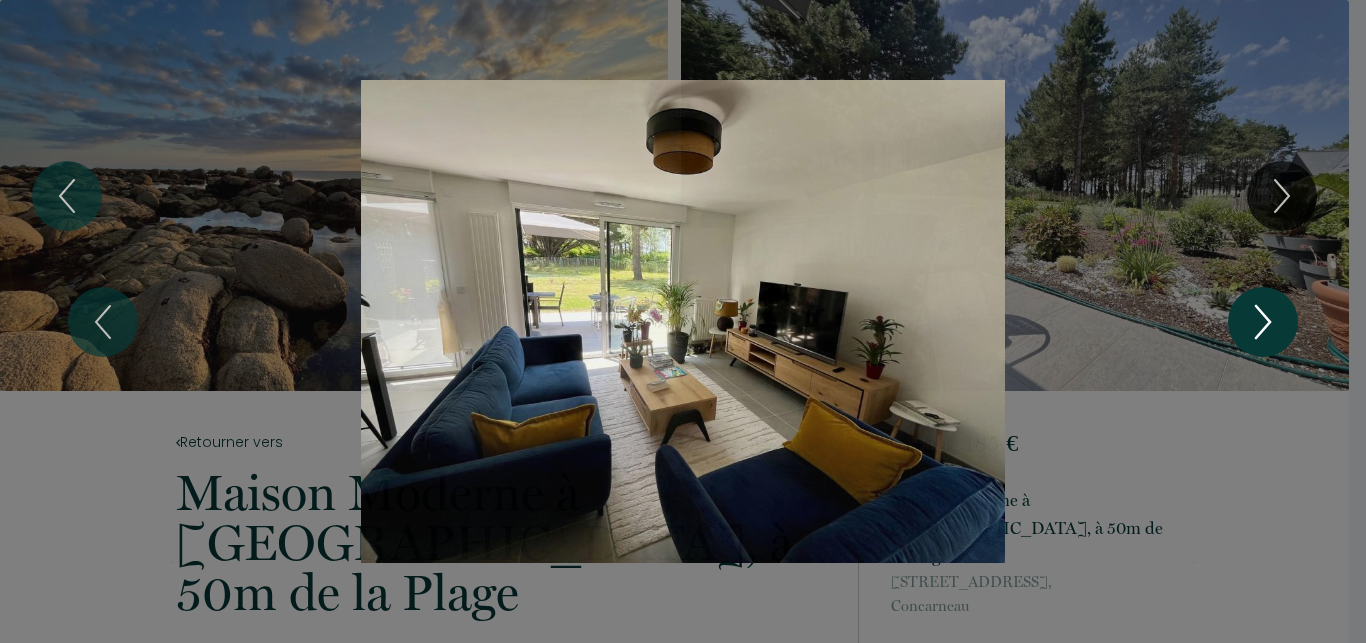click 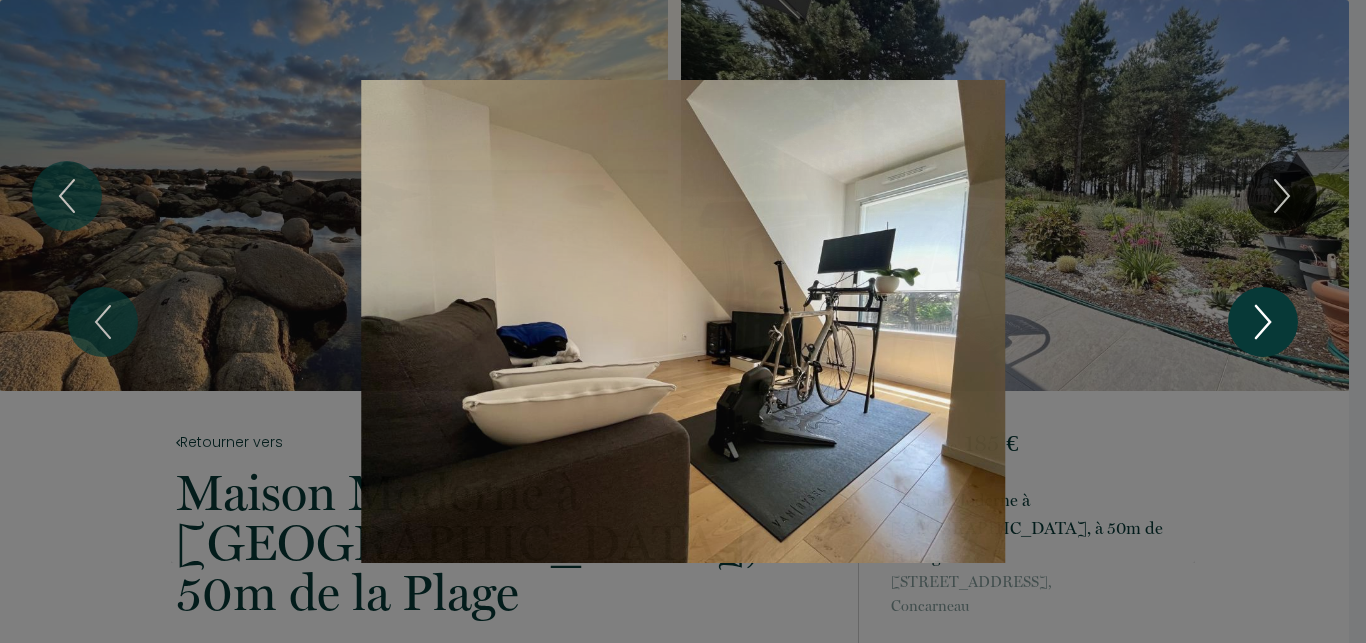 click 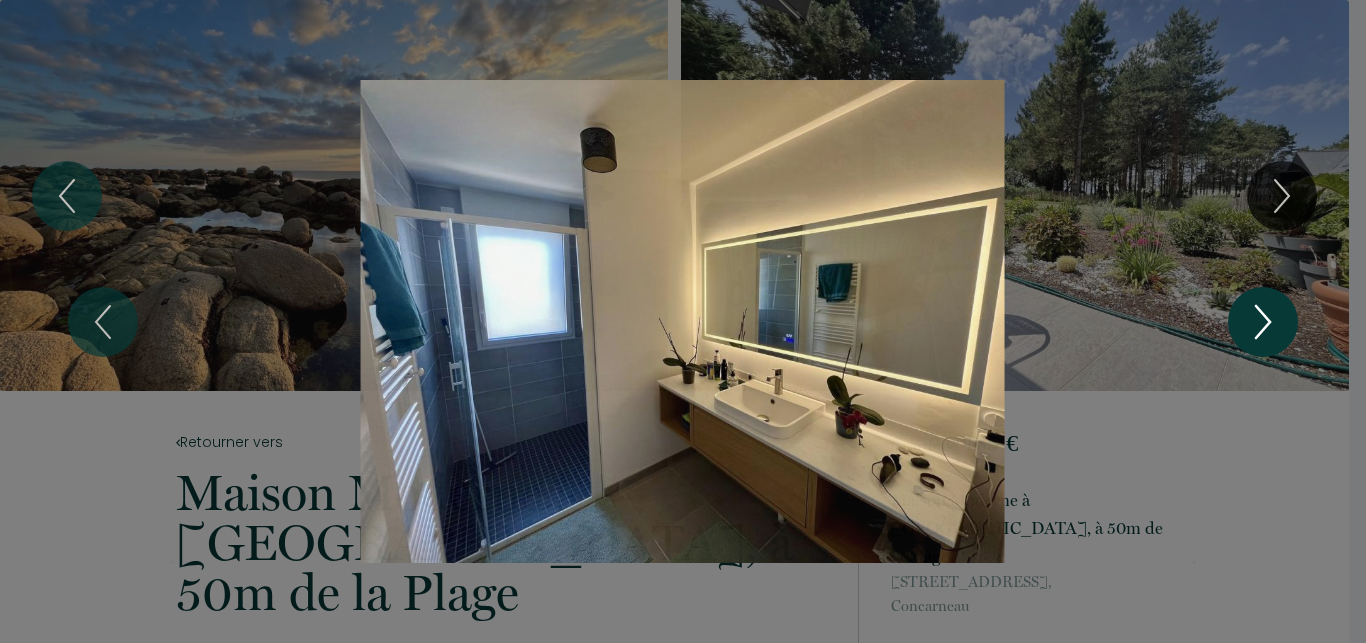 click 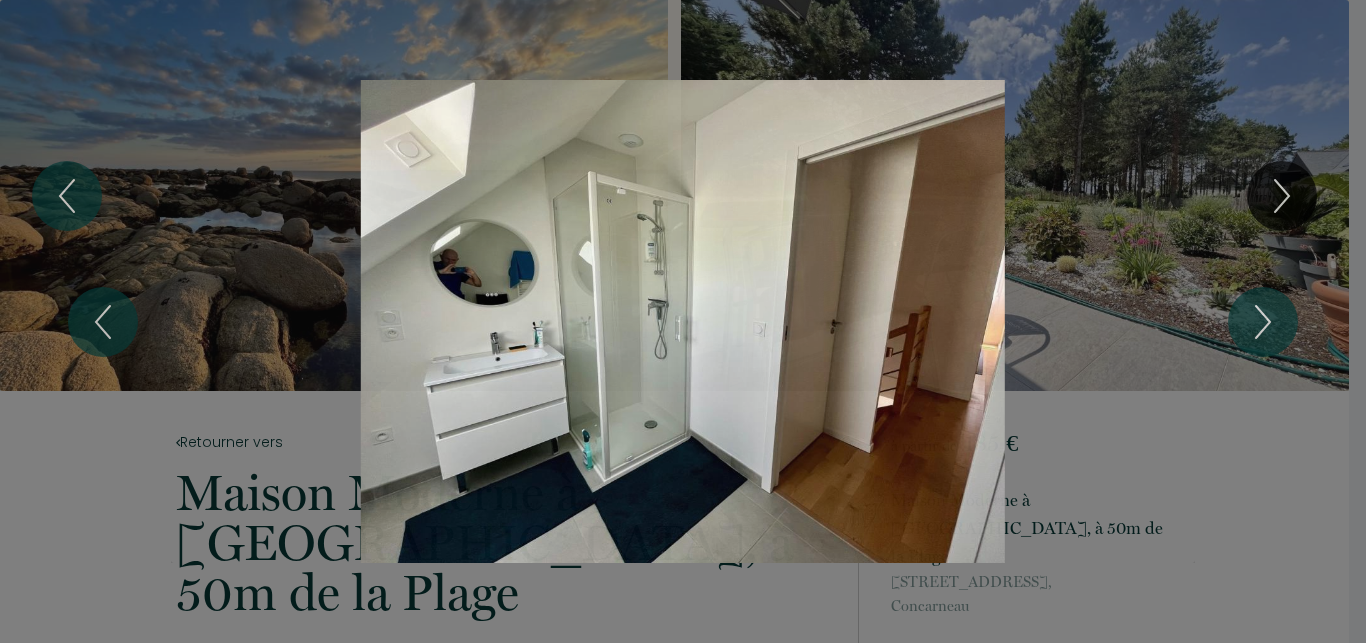 click on "1 2 3 4 5 6 7 8 9 10 11 12 13 14 15 16 17 18 19 20" at bounding box center [683, 321] 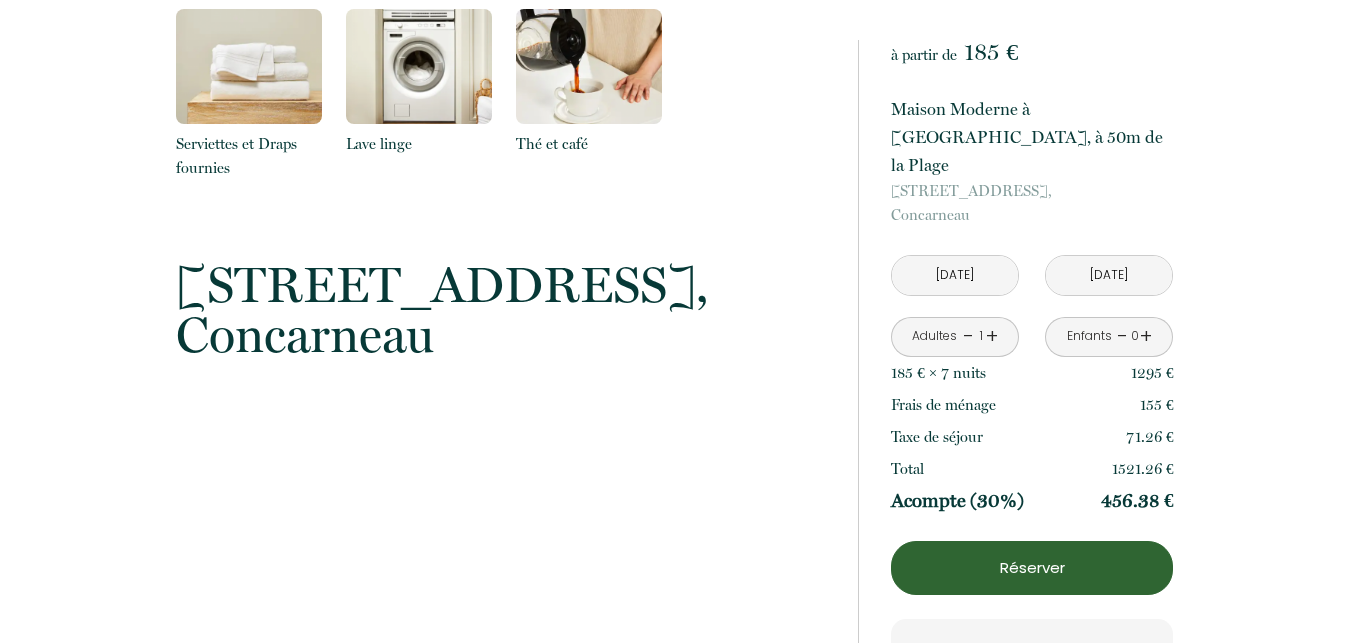 scroll, scrollTop: 2856, scrollLeft: 0, axis: vertical 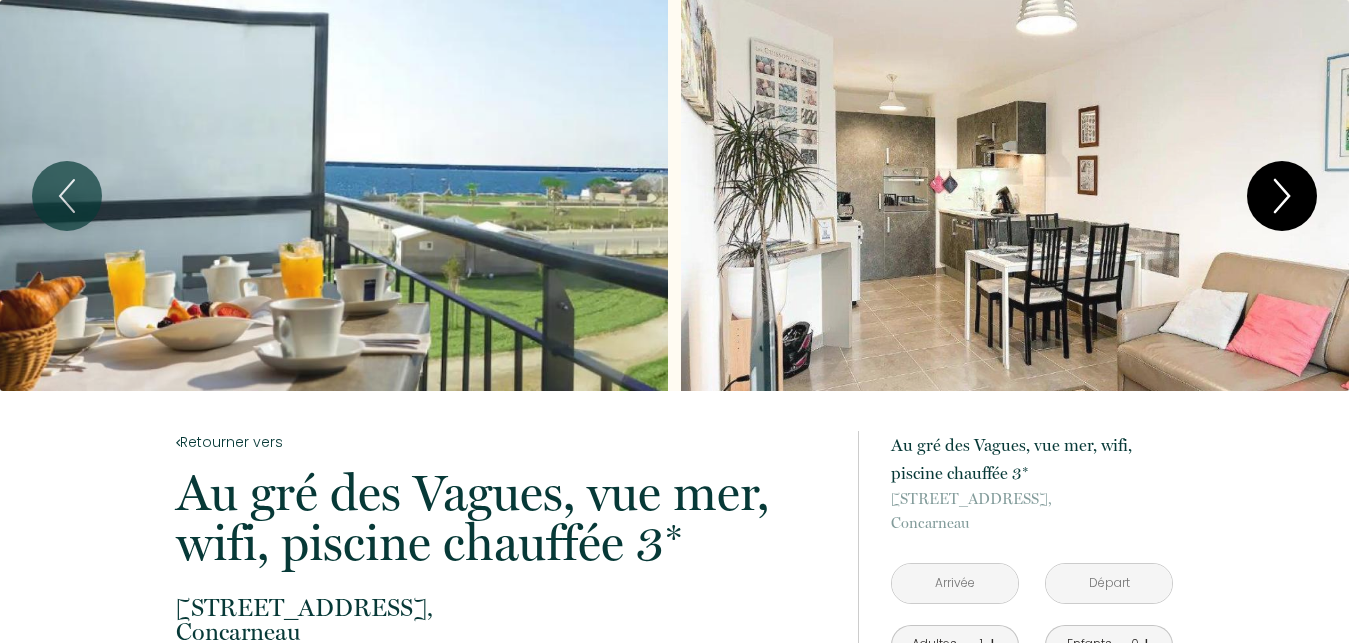 click 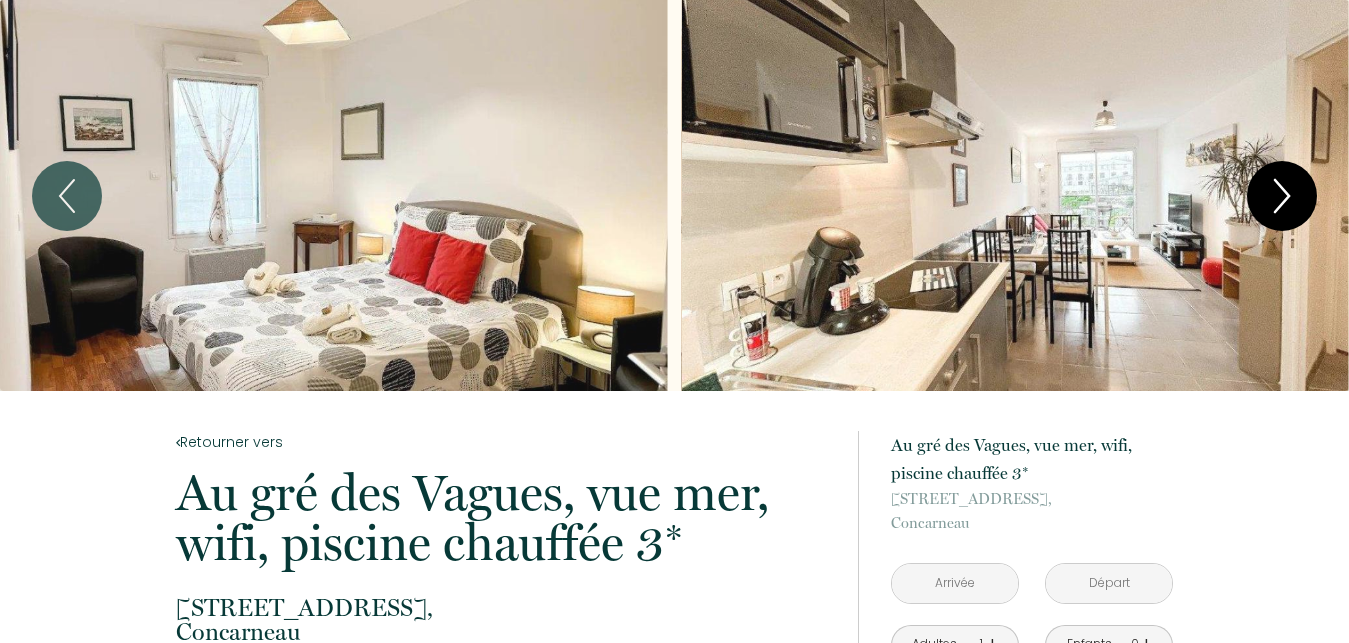 click 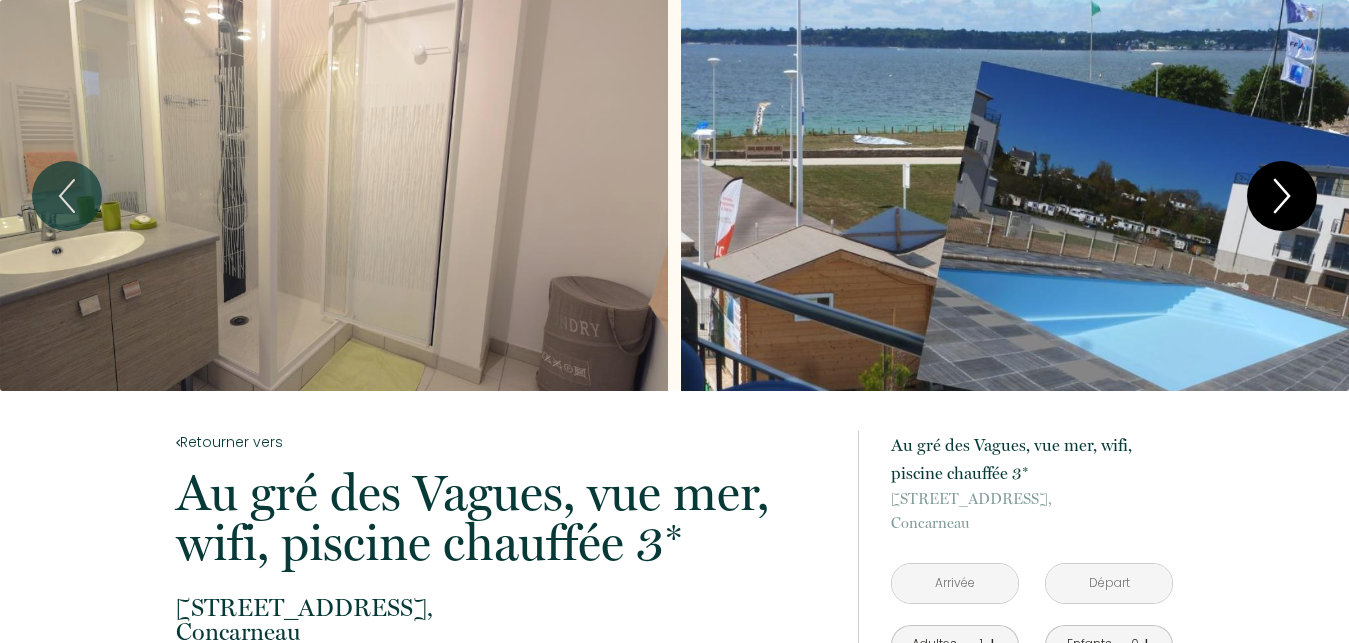 click 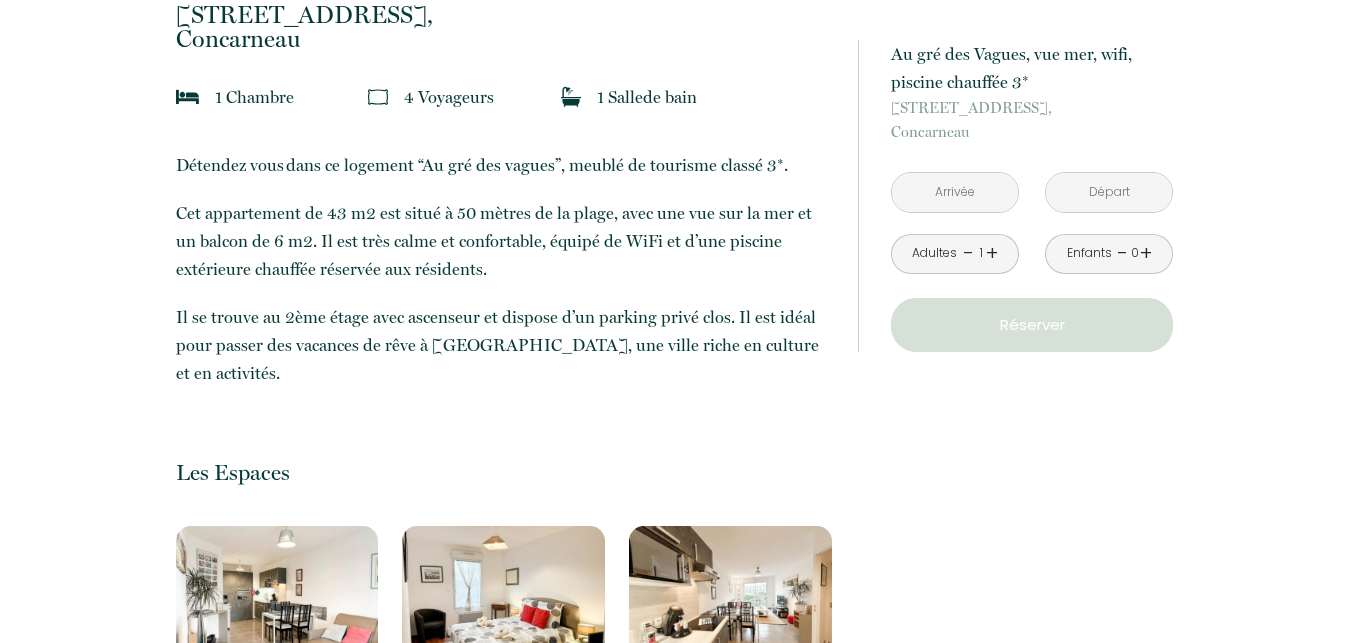 scroll, scrollTop: 612, scrollLeft: 0, axis: vertical 